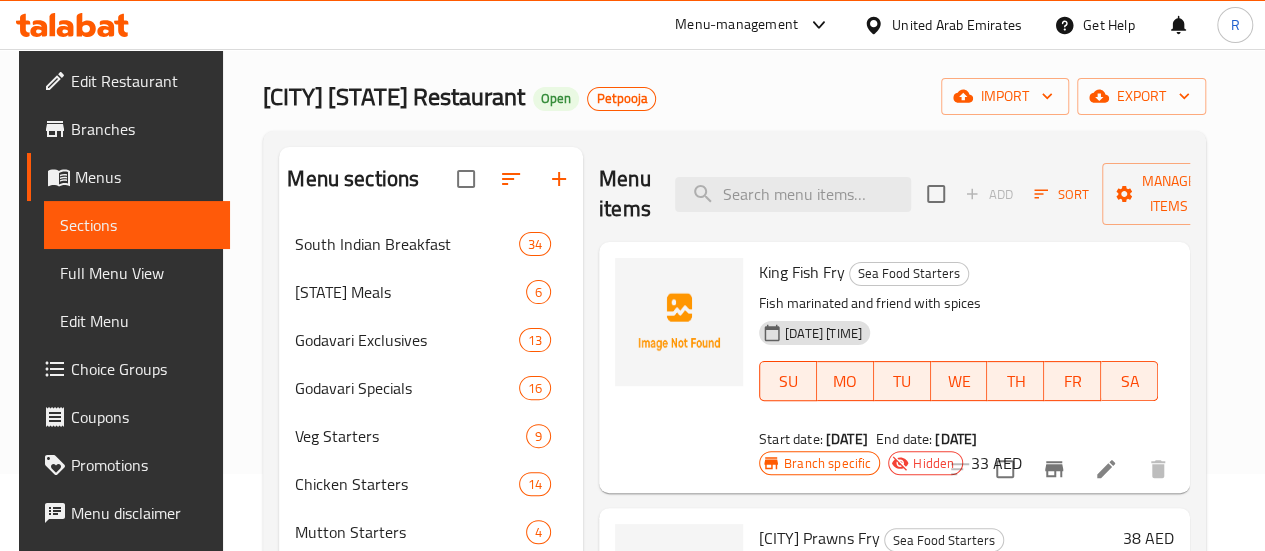 scroll, scrollTop: 0, scrollLeft: 0, axis: both 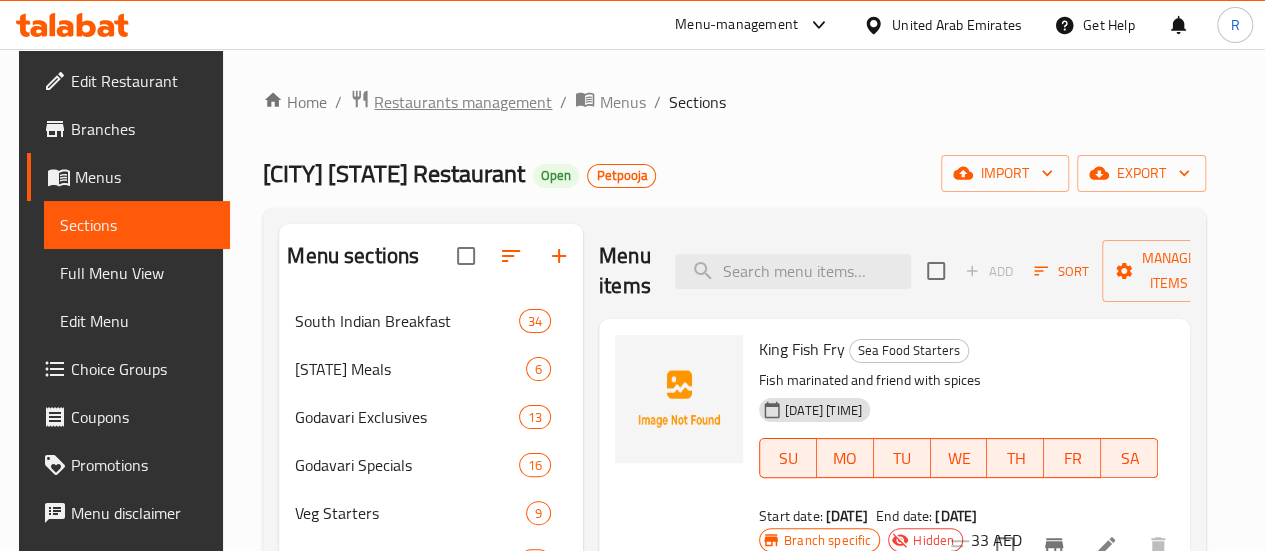 click on "Restaurants management" at bounding box center [463, 102] 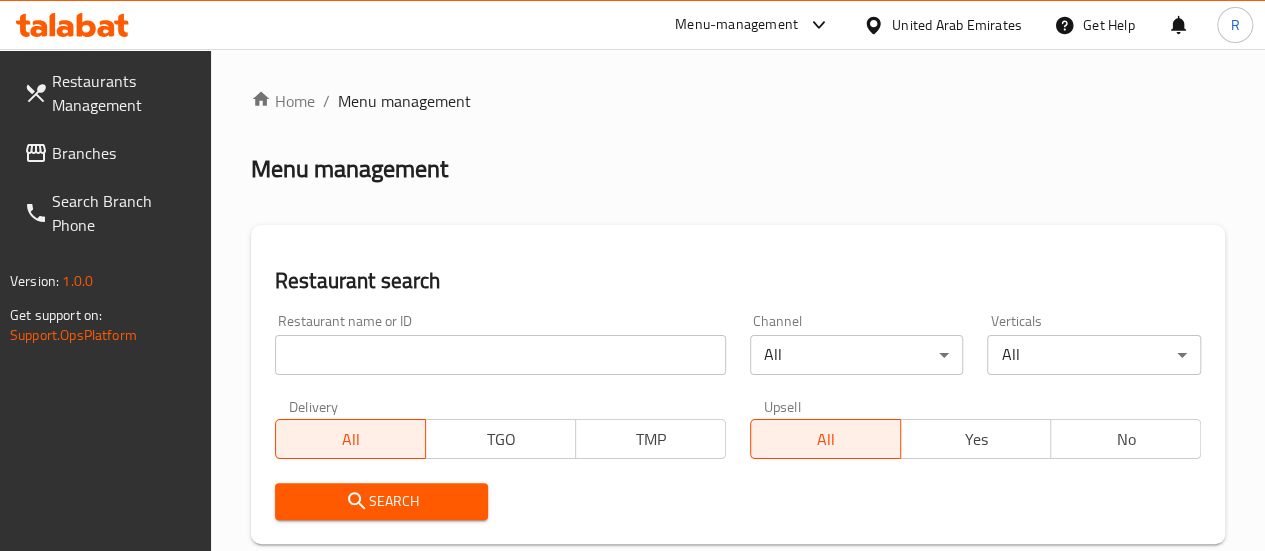 click on "Branches" at bounding box center (123, 153) 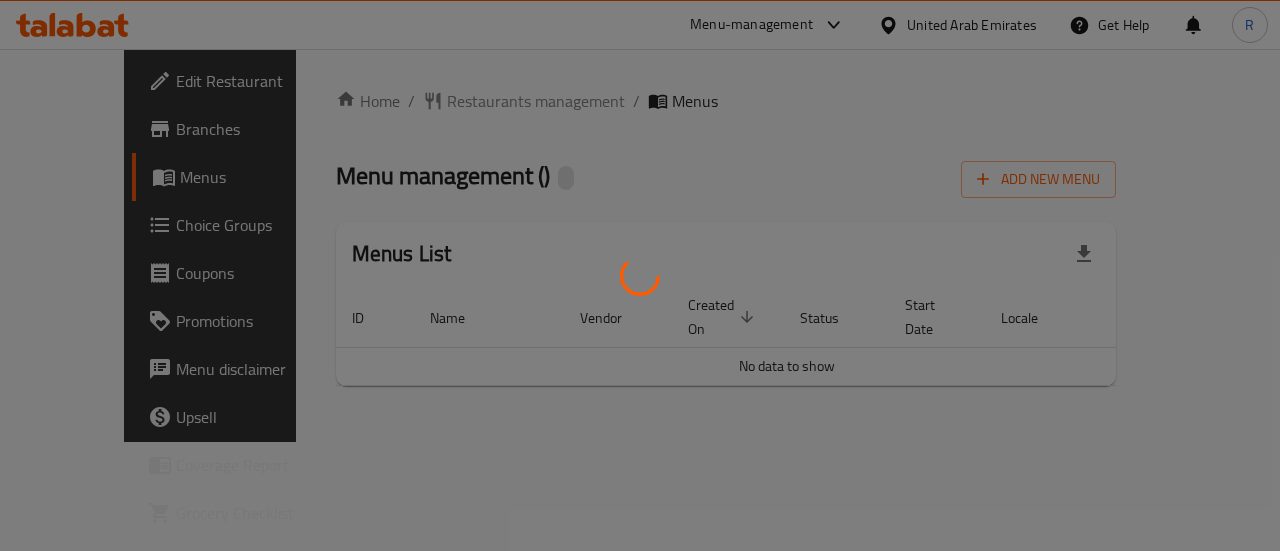 scroll, scrollTop: 0, scrollLeft: 0, axis: both 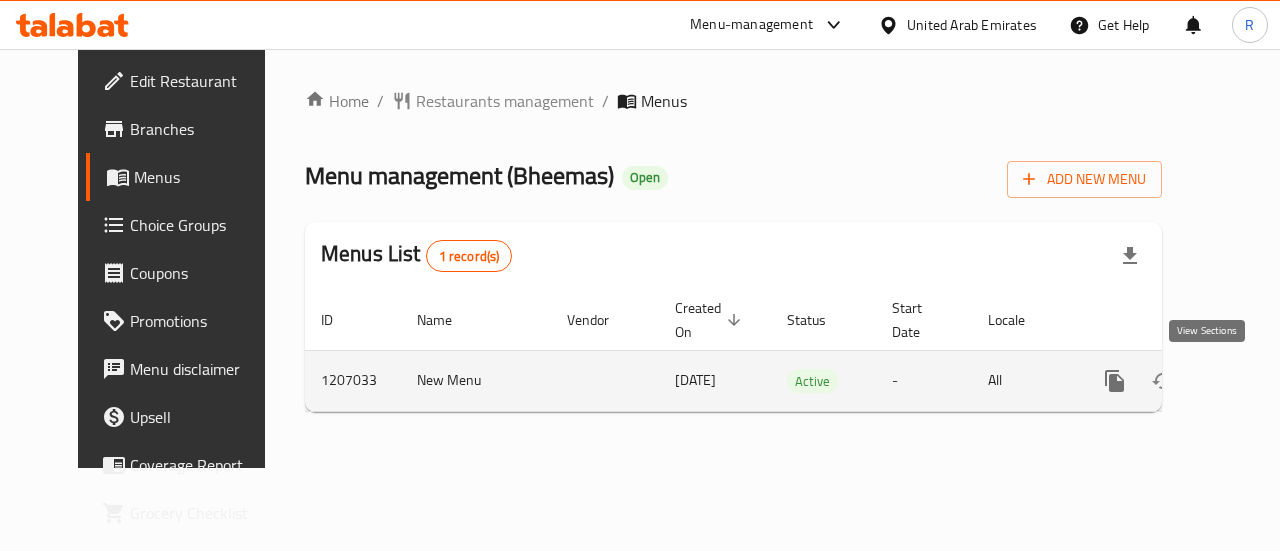 click at bounding box center [1259, 381] 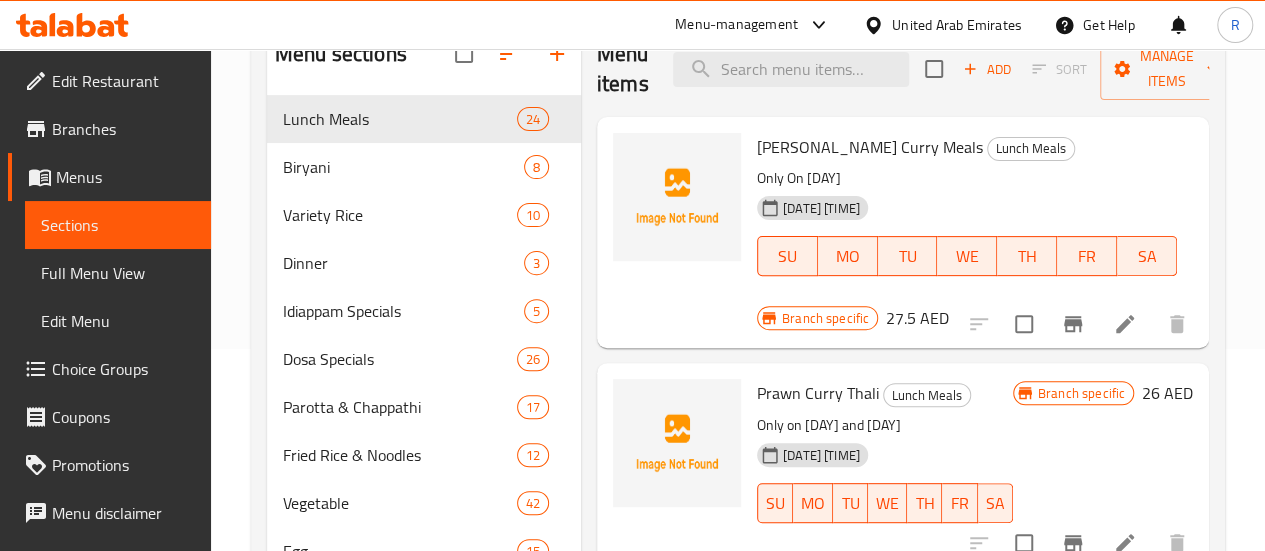 scroll, scrollTop: 179, scrollLeft: 0, axis: vertical 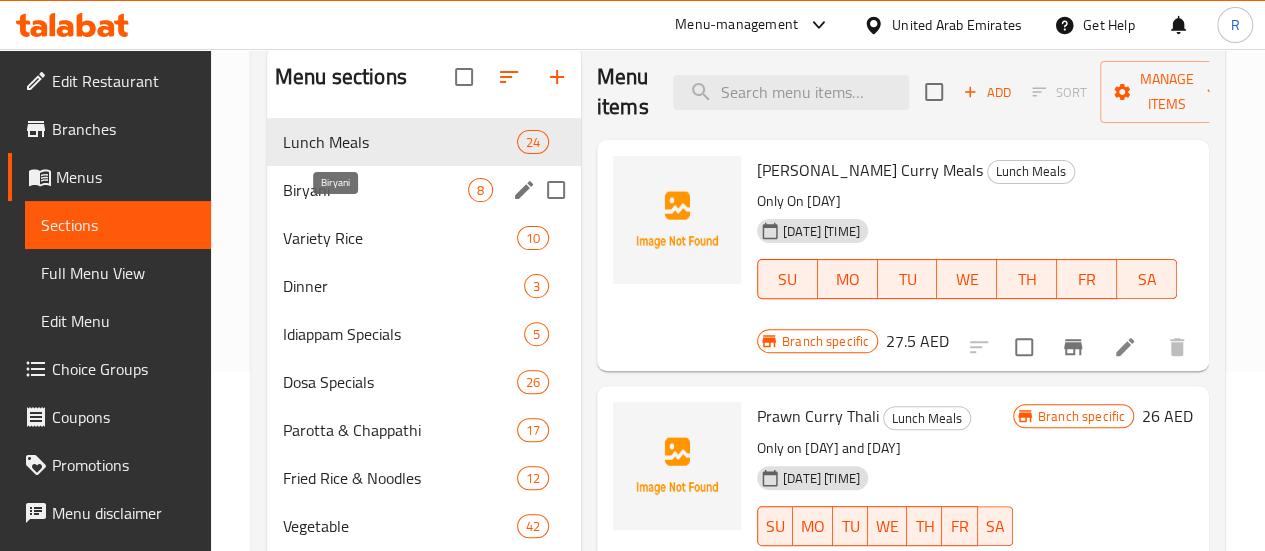 click on "Biryani" at bounding box center (375, 190) 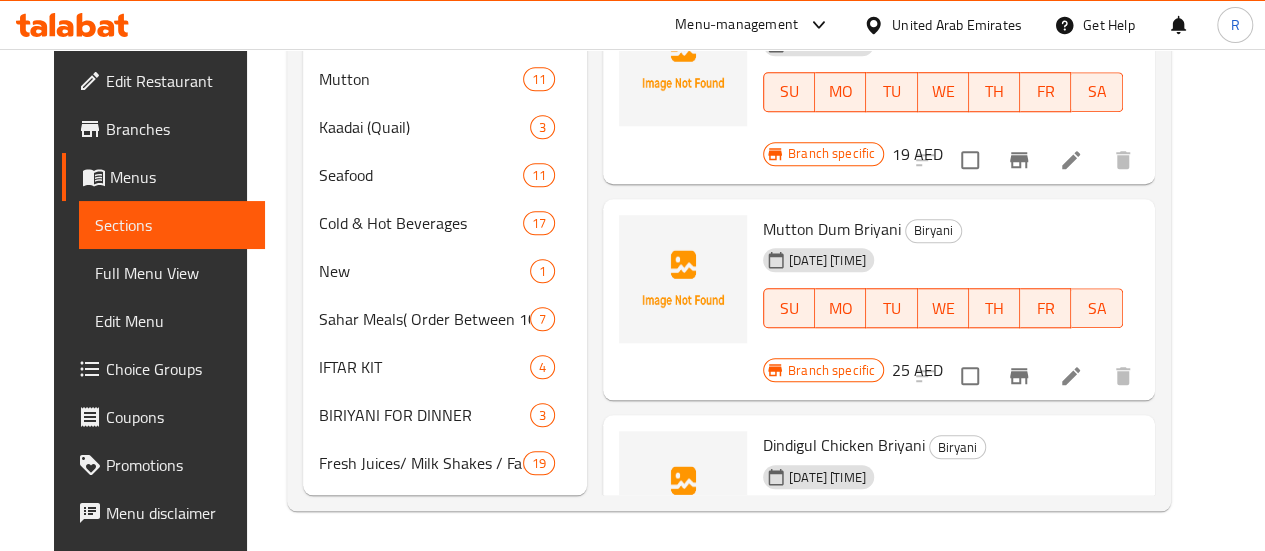 scroll, scrollTop: 799, scrollLeft: 0, axis: vertical 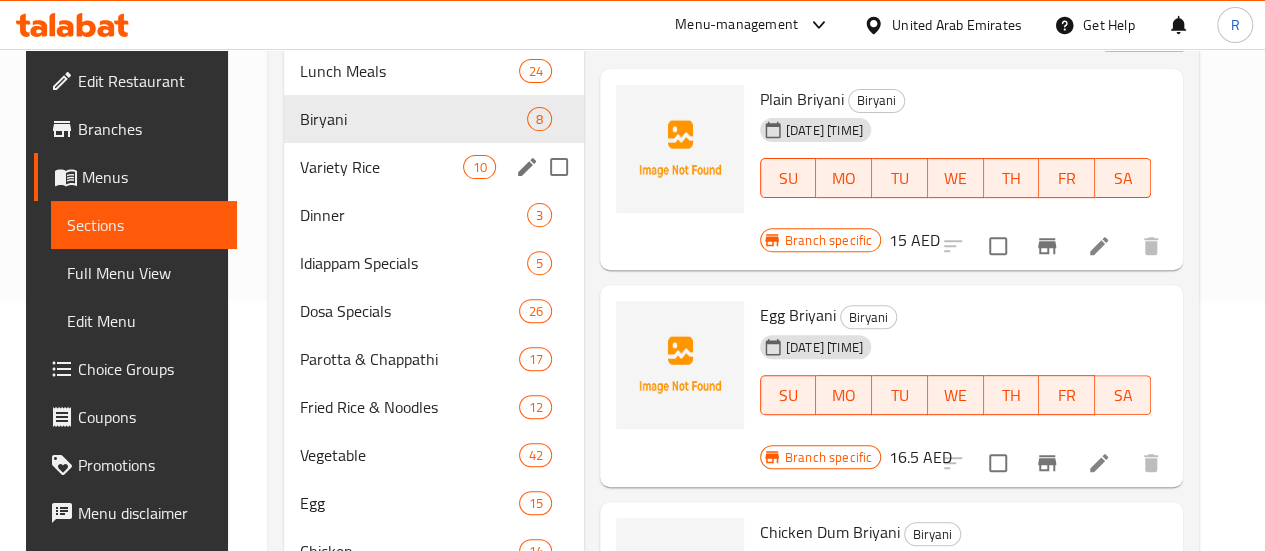 click on "Variety Rice" at bounding box center [381, 167] 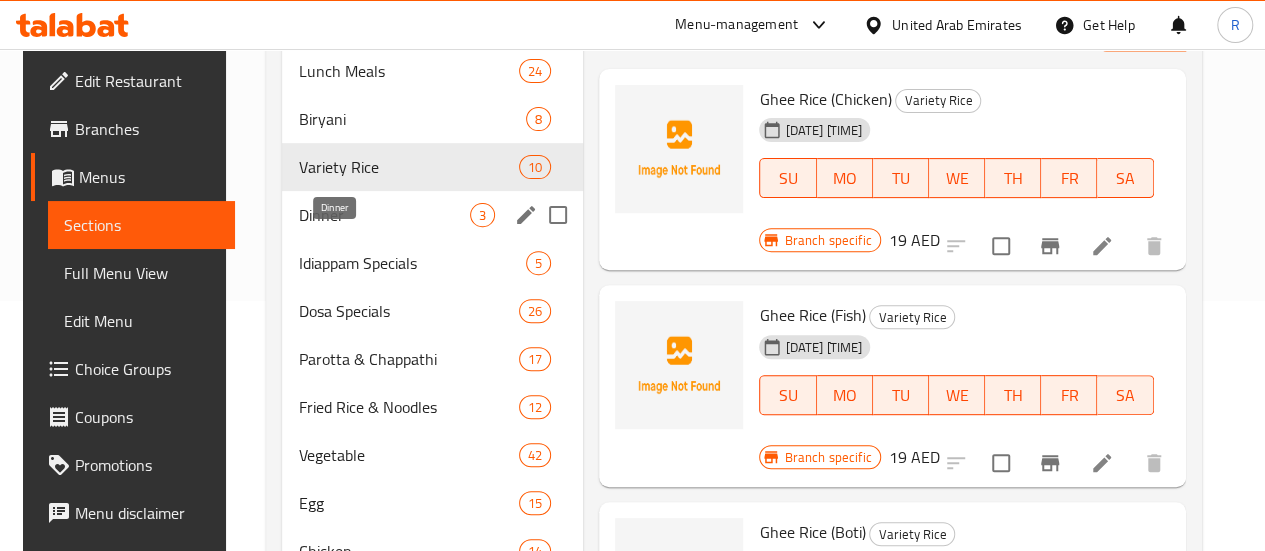 click on "Dinner" at bounding box center [384, 215] 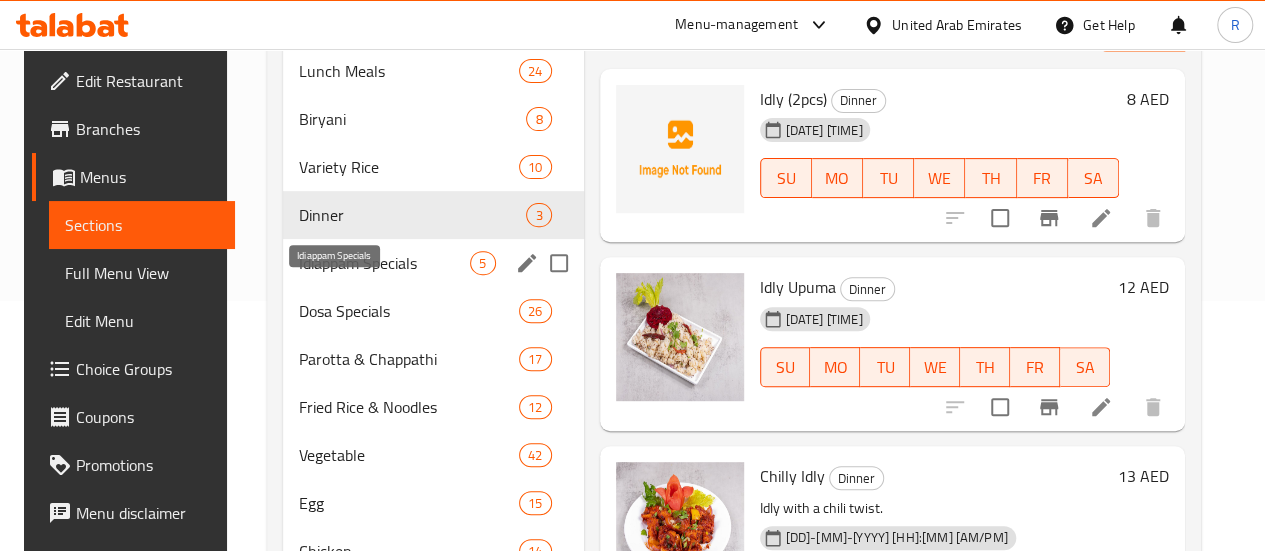 click on "Idiappam Specials" at bounding box center [385, 263] 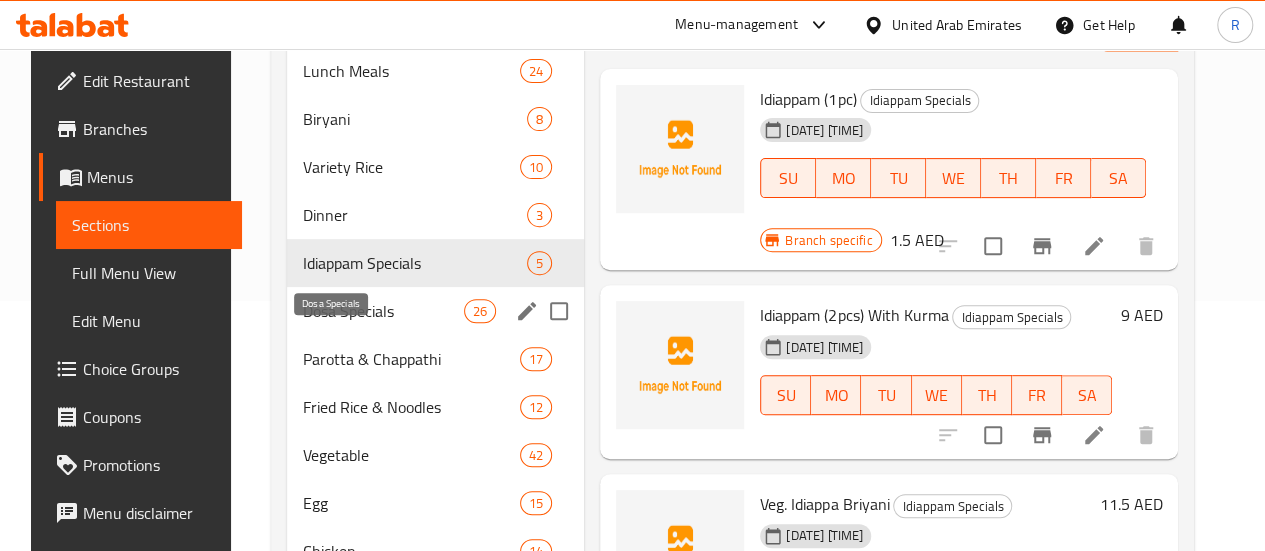 click on "Dosa Specials 26" at bounding box center (435, 311) 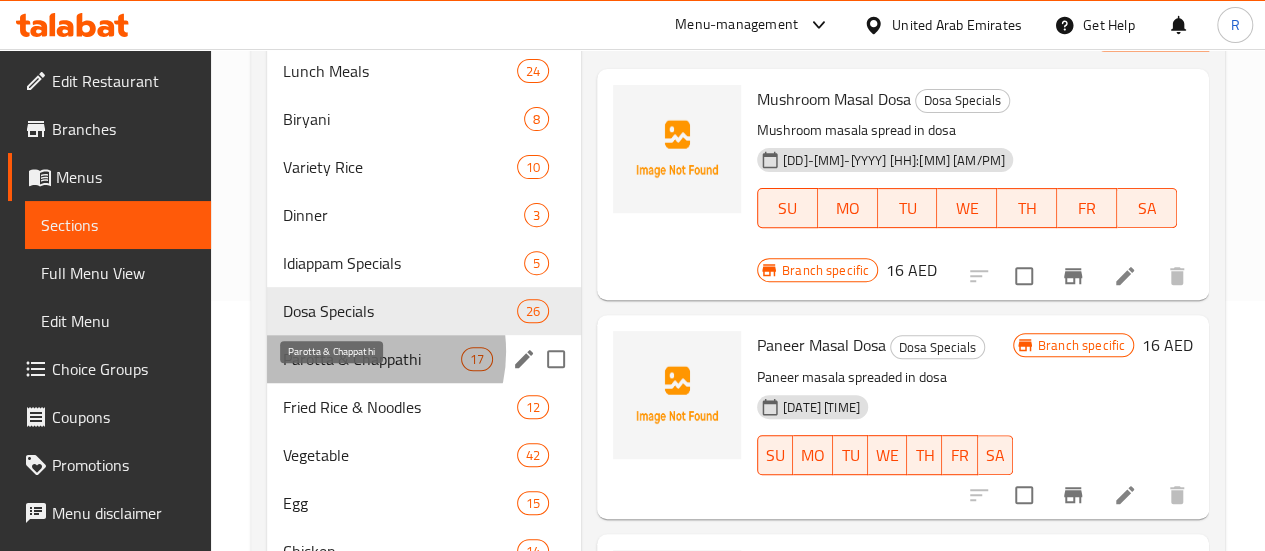 click on "Parotta & Chappathi" at bounding box center [372, 359] 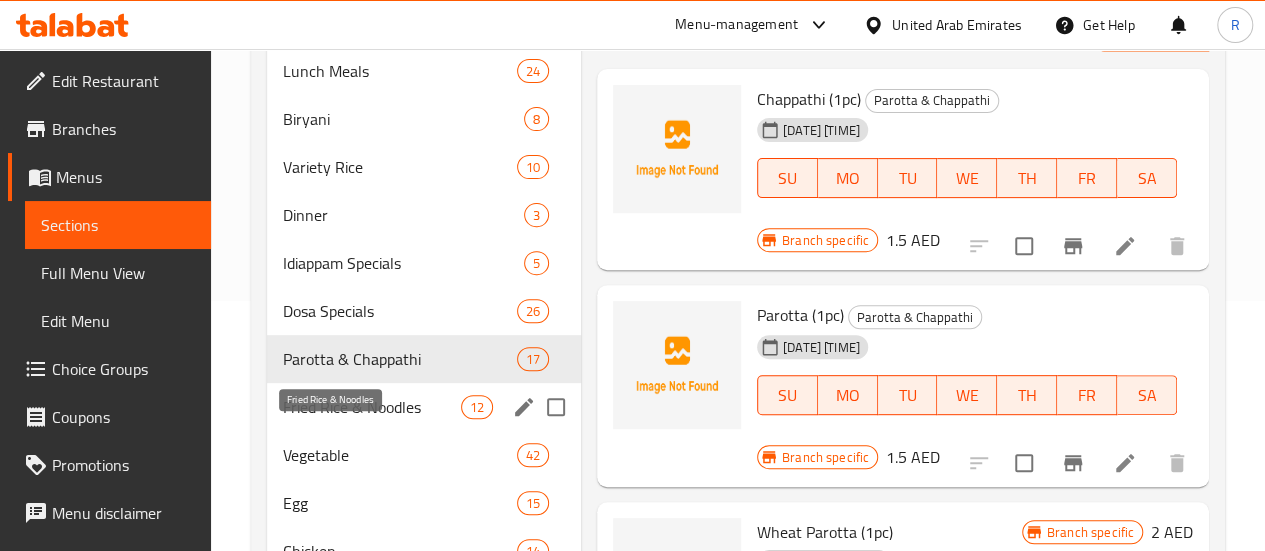 click on "Fried Rice & Noodles" at bounding box center [372, 407] 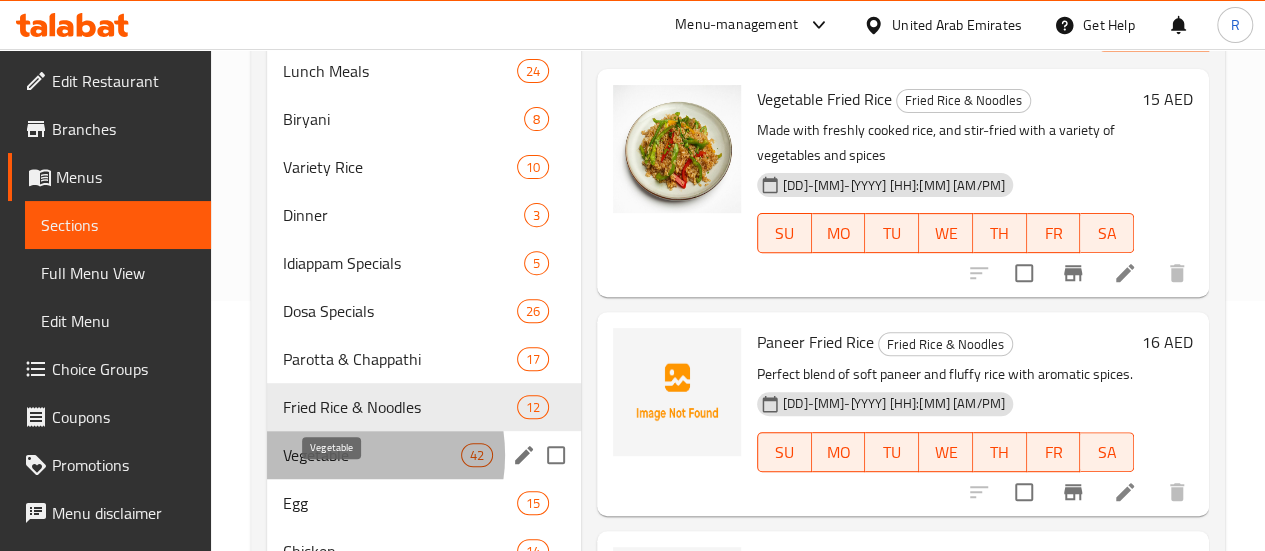 click on "Vegetable" at bounding box center [372, 455] 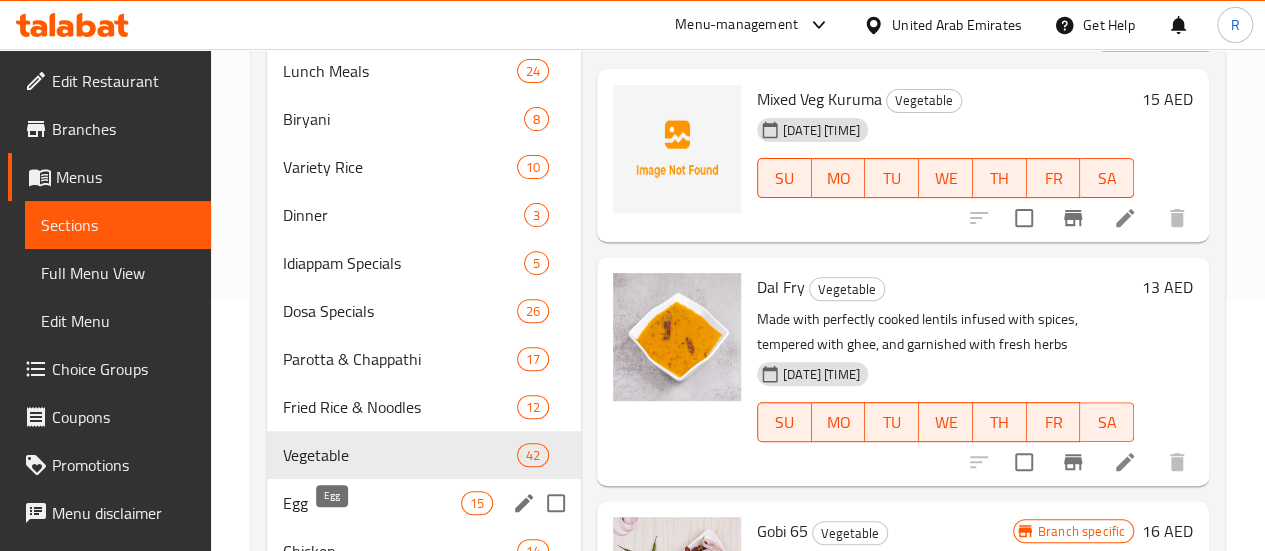 click on "Egg" at bounding box center [372, 503] 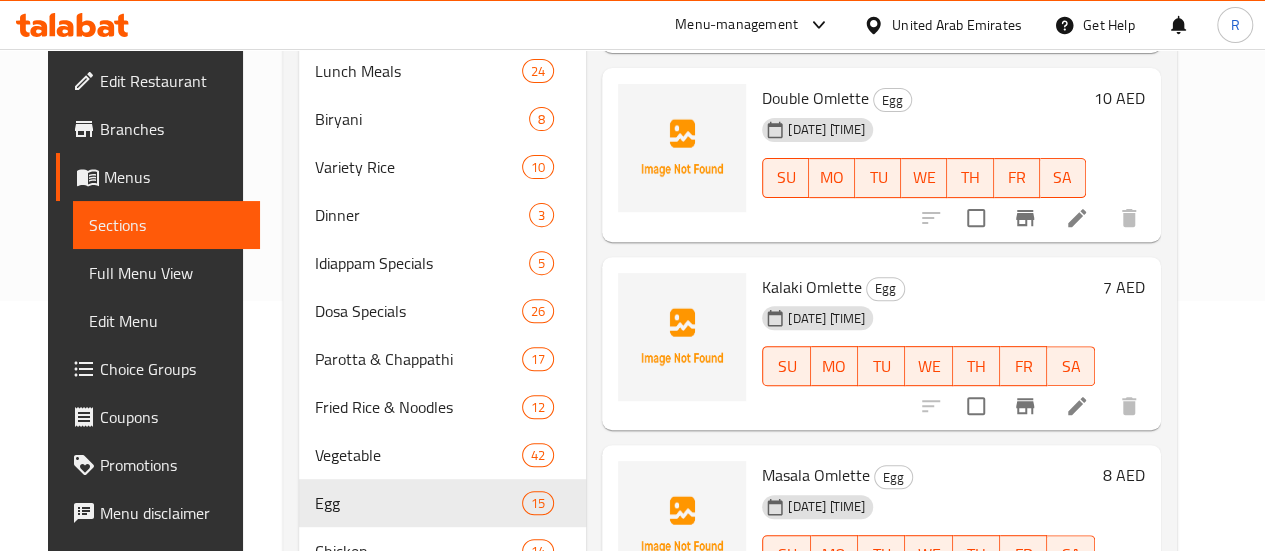 scroll, scrollTop: 538, scrollLeft: 0, axis: vertical 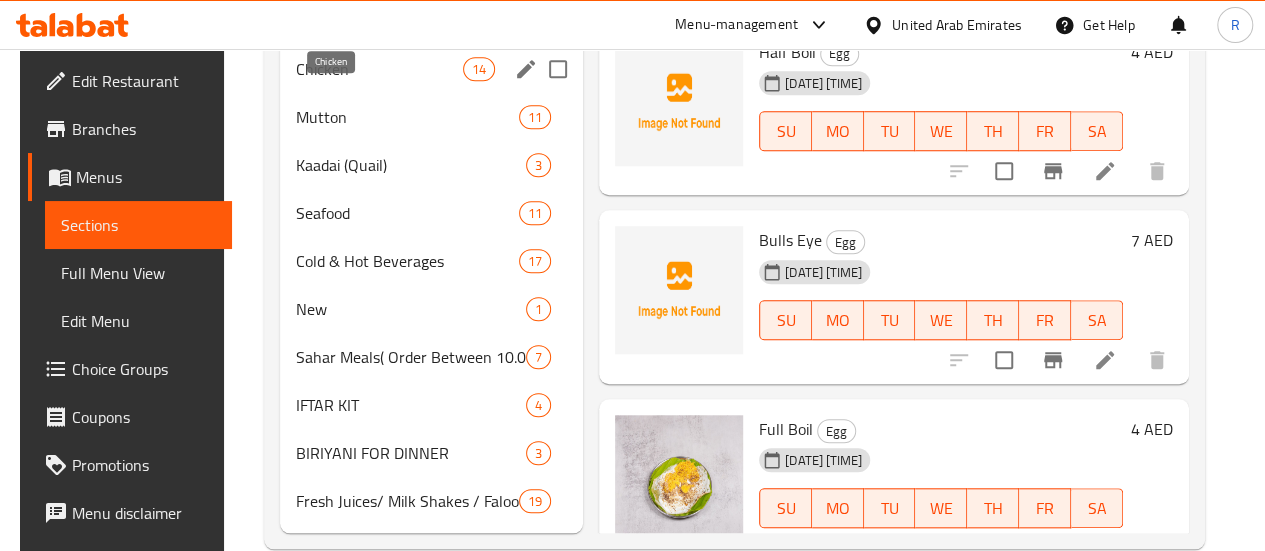 click on "Chicken" at bounding box center [379, 69] 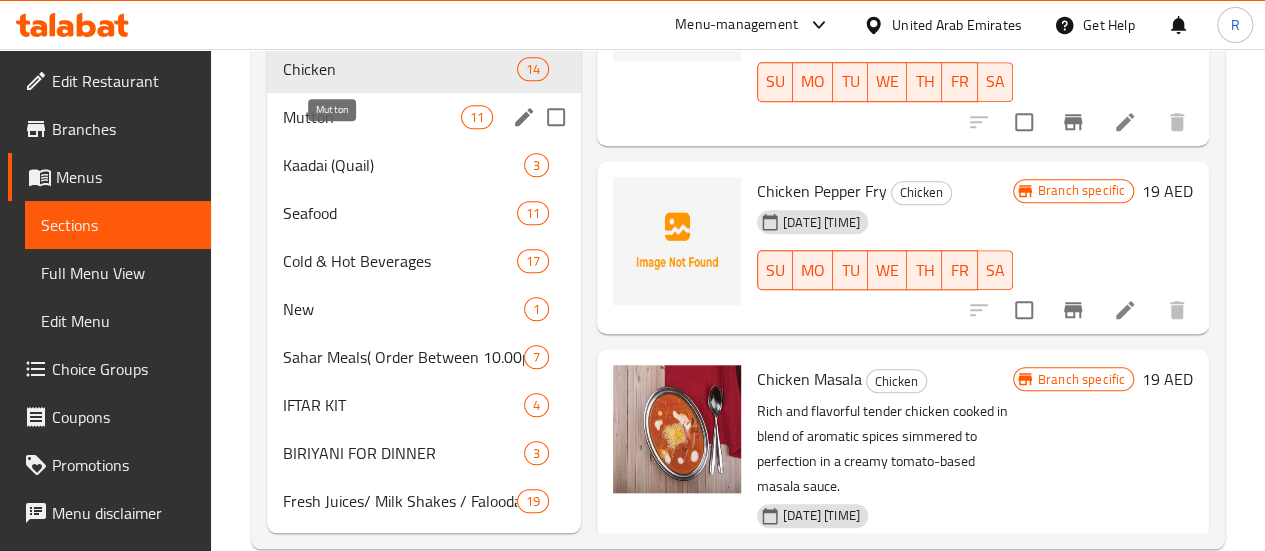 click on "Mutton" at bounding box center [372, 117] 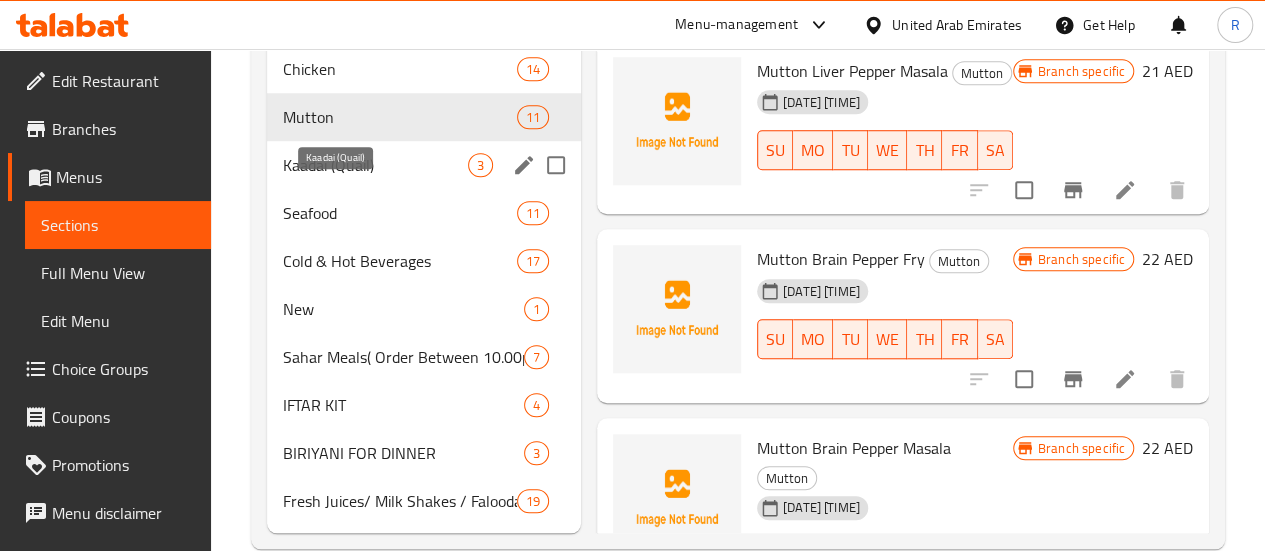 click on "Kaadai (Quail)" at bounding box center [375, 165] 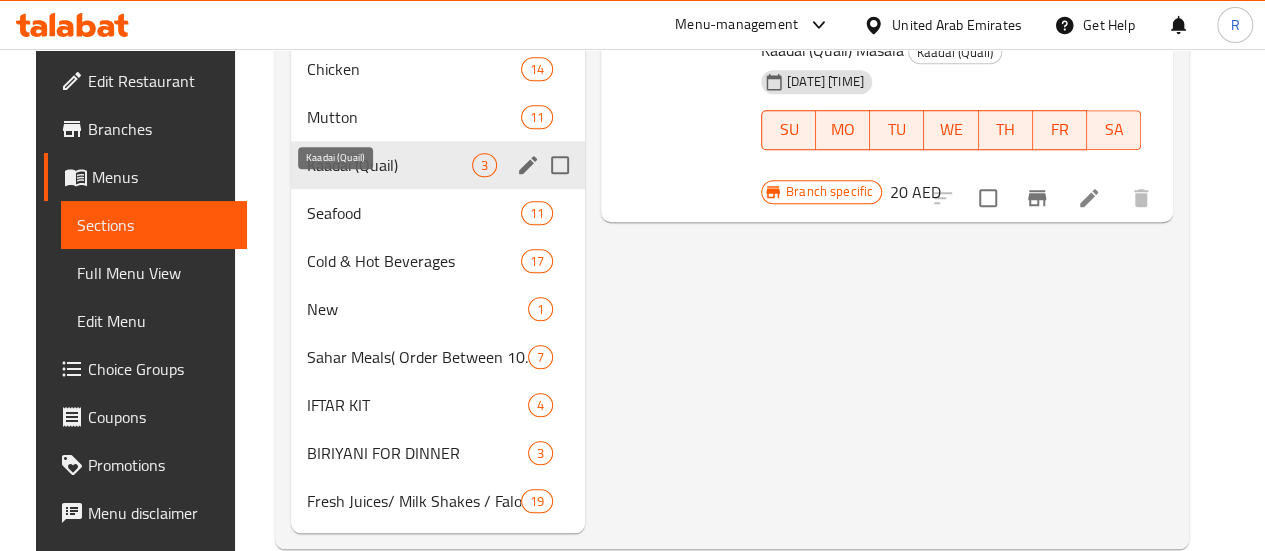 scroll, scrollTop: 0, scrollLeft: 0, axis: both 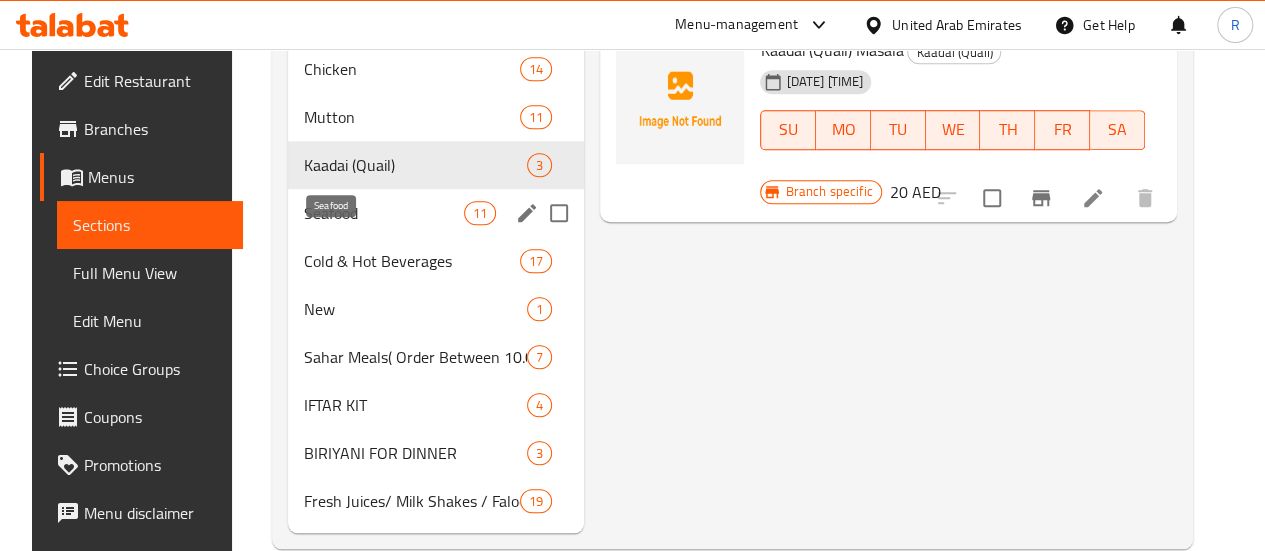 click on "Seafood" at bounding box center [384, 213] 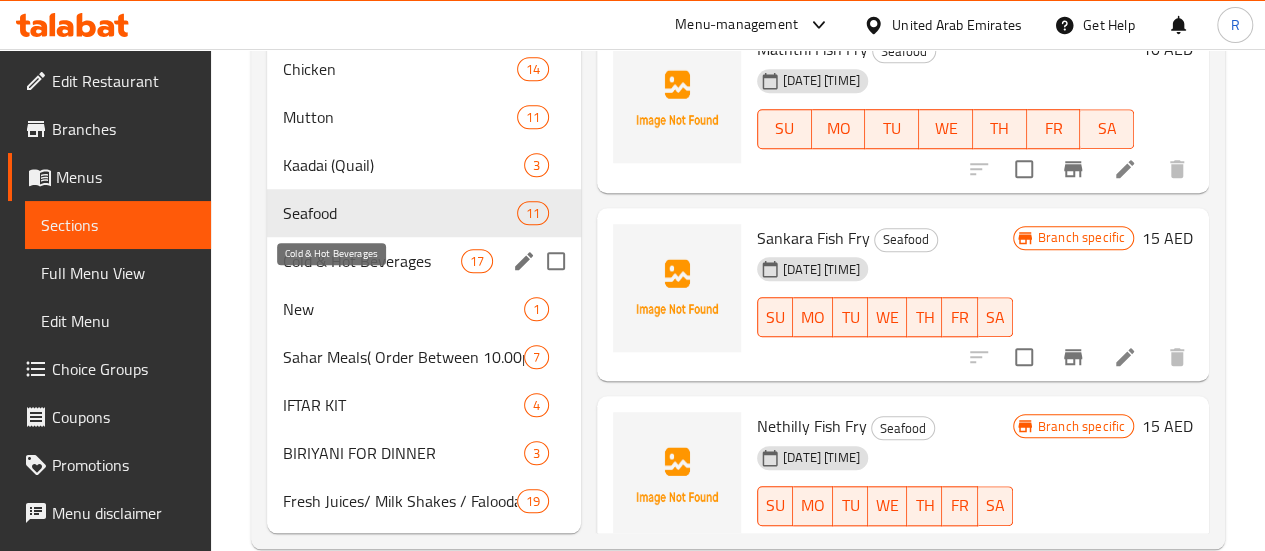 click on "Cold & Hot Beverages" at bounding box center (372, 261) 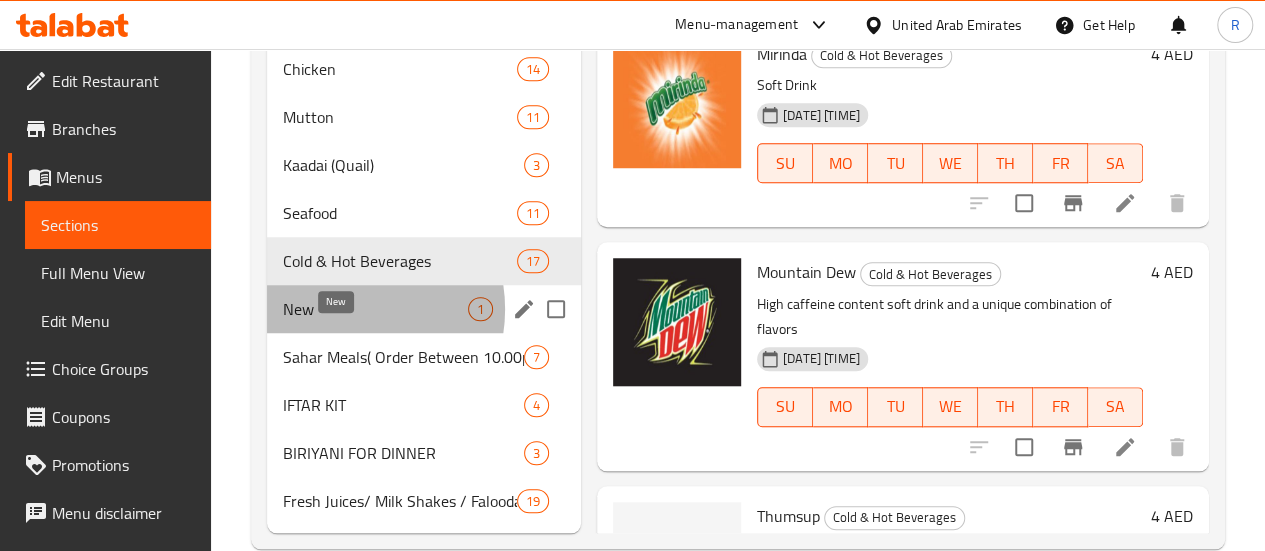 click on "New" at bounding box center [375, 309] 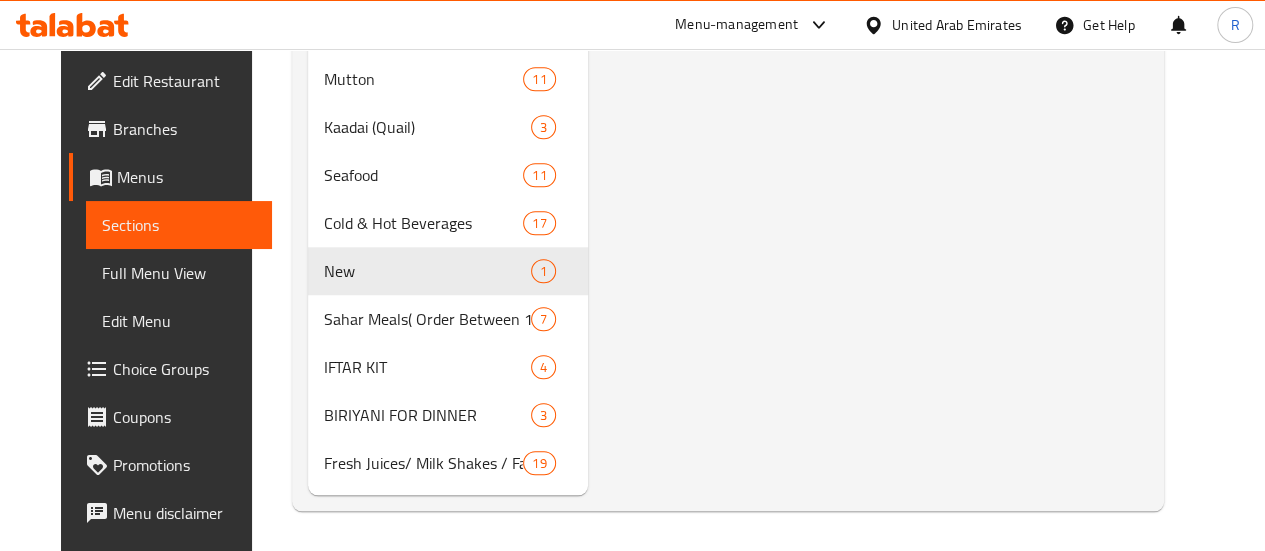 scroll, scrollTop: 799, scrollLeft: 0, axis: vertical 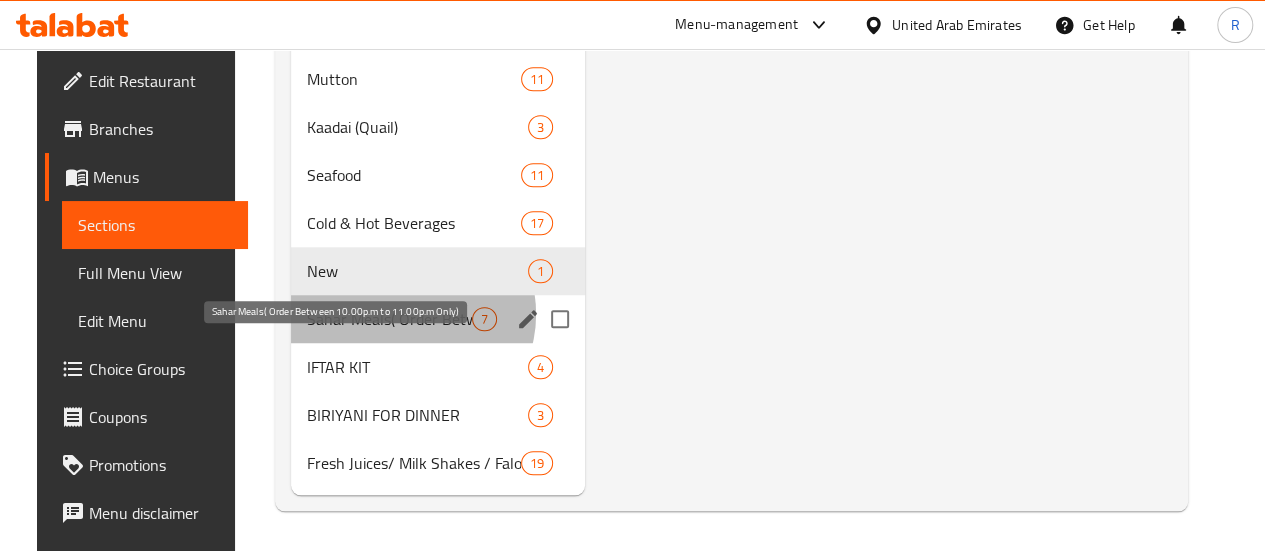 click on "Sahar Meals( Order Between 10.00p.m to 11.00p.m Only)" at bounding box center (389, 319) 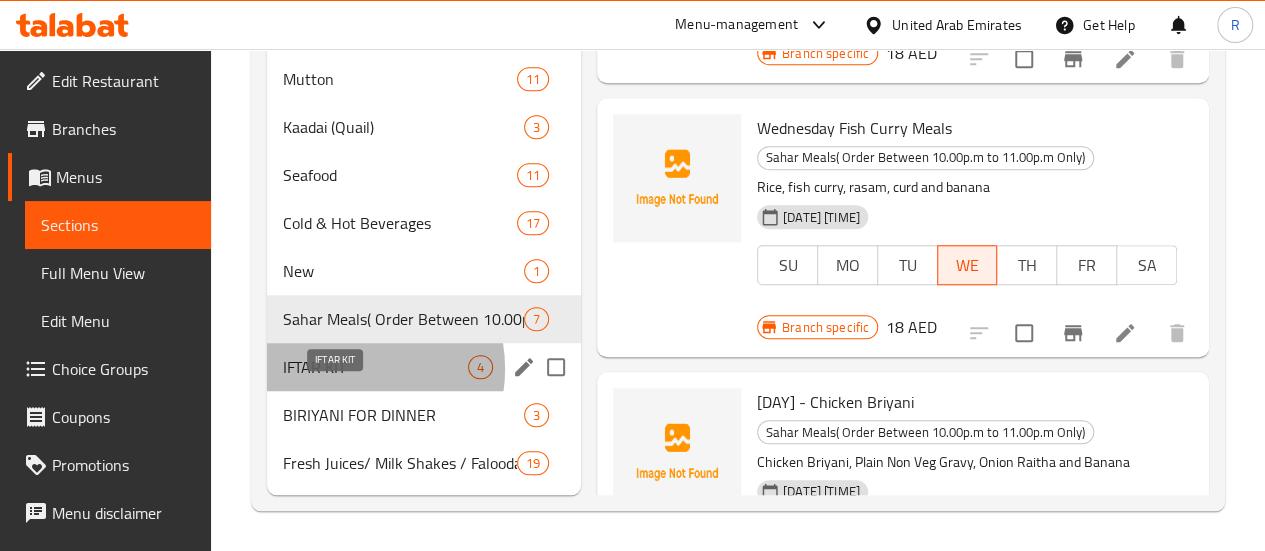 click on "IFTAR KIT" at bounding box center (375, 367) 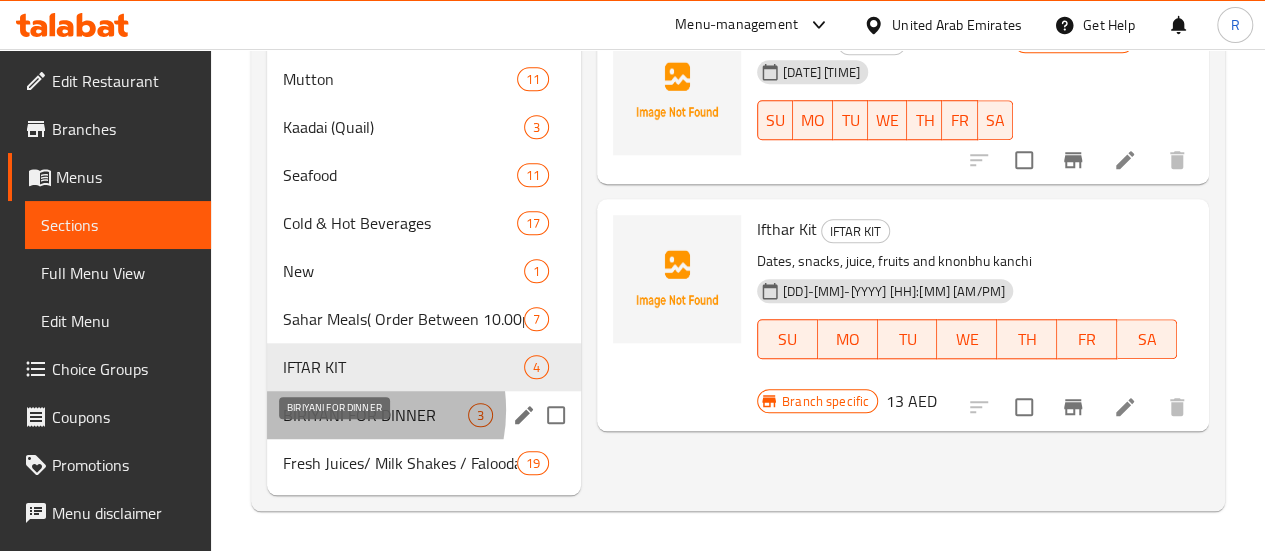 click on "BIRIYANI FOR DINNER" at bounding box center (375, 415) 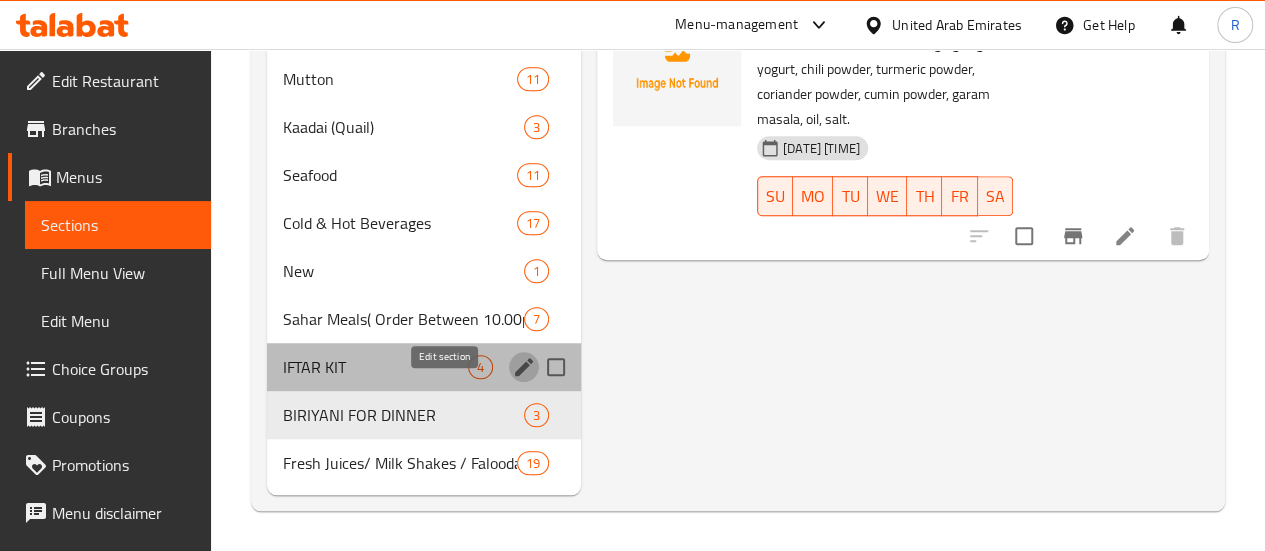 click 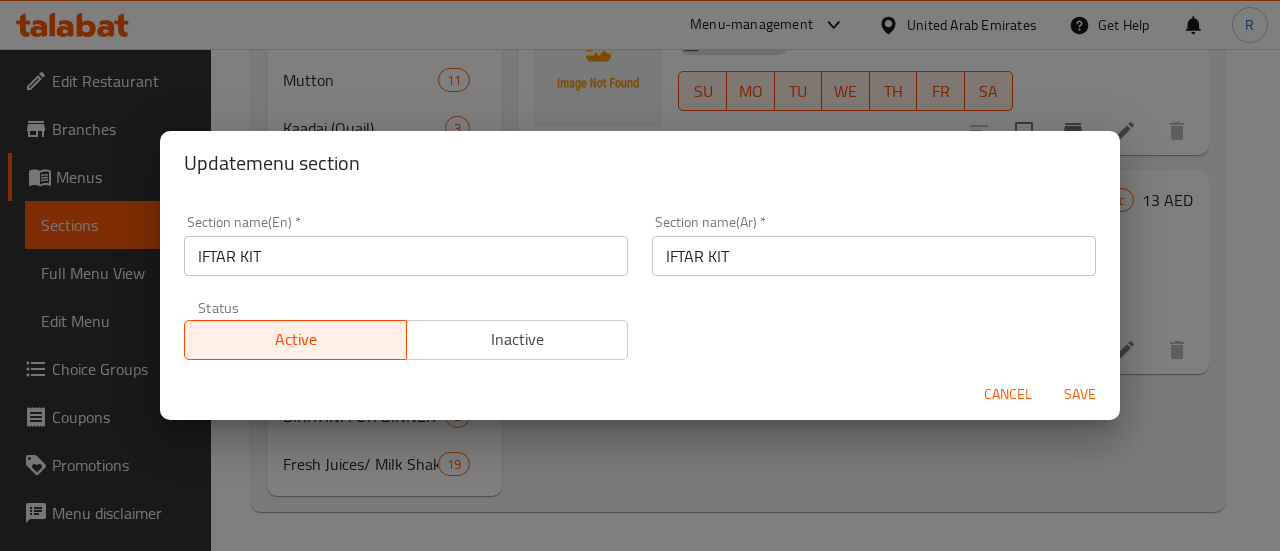 click on "Inactive" at bounding box center (517, 340) 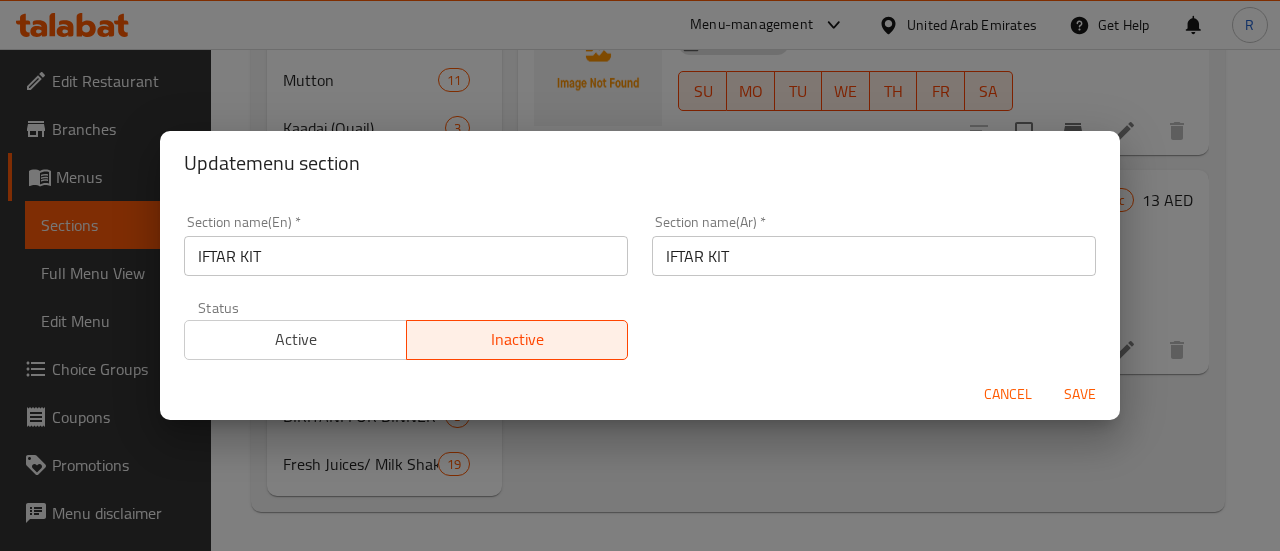 click on "Save" at bounding box center (1080, 394) 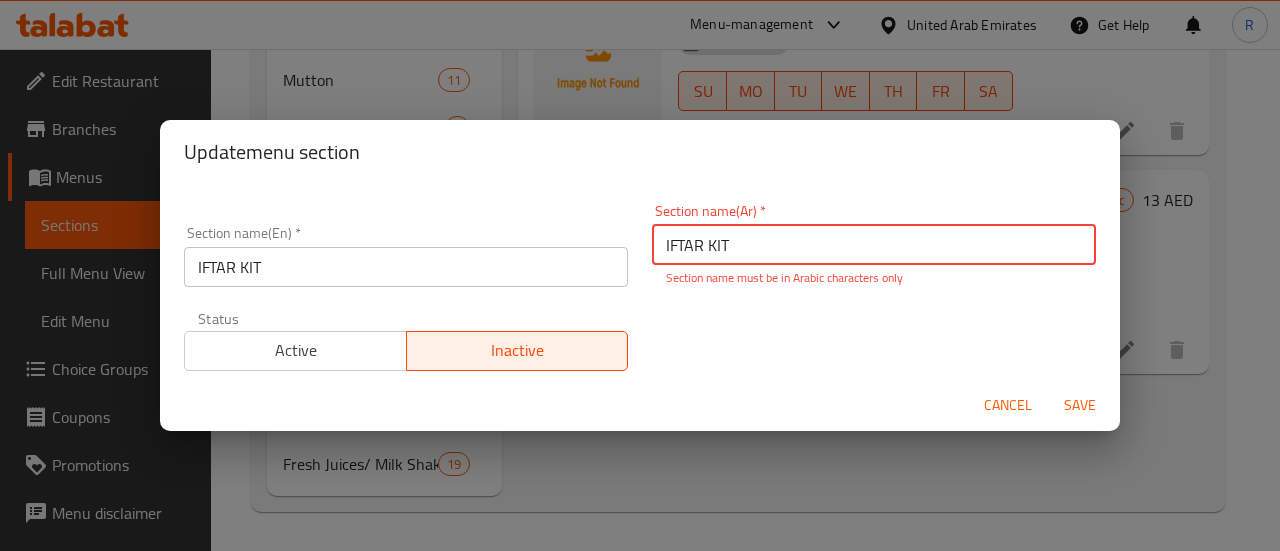 drag, startPoint x: 742, startPoint y: 255, endPoint x: 478, endPoint y: 247, distance: 264.1212 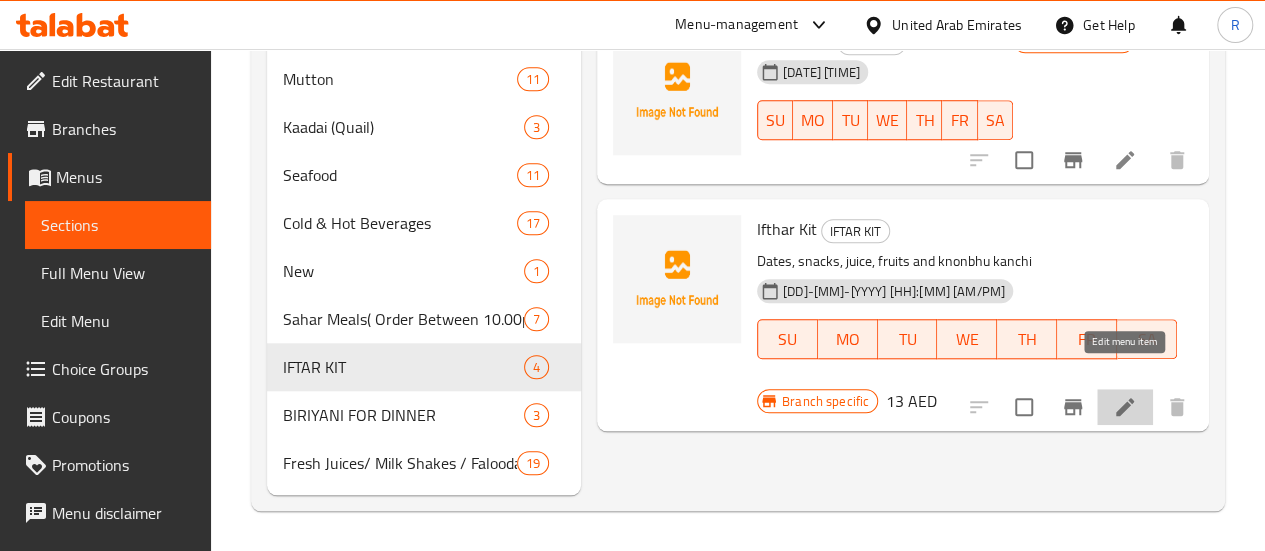 click 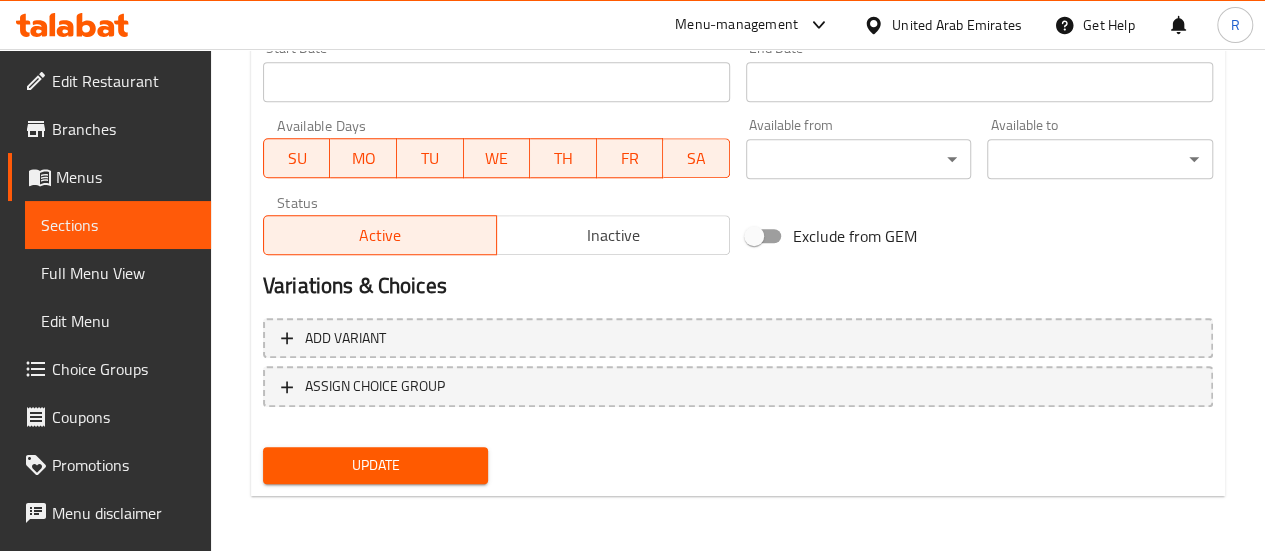 scroll, scrollTop: 0, scrollLeft: 0, axis: both 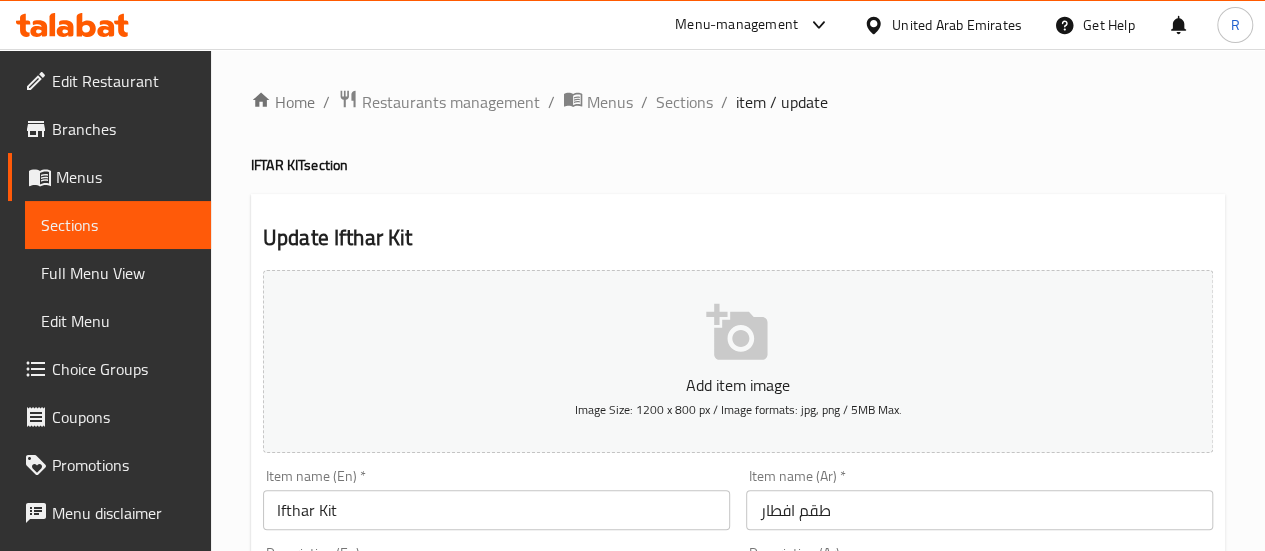 click on "Branches" at bounding box center [123, 129] 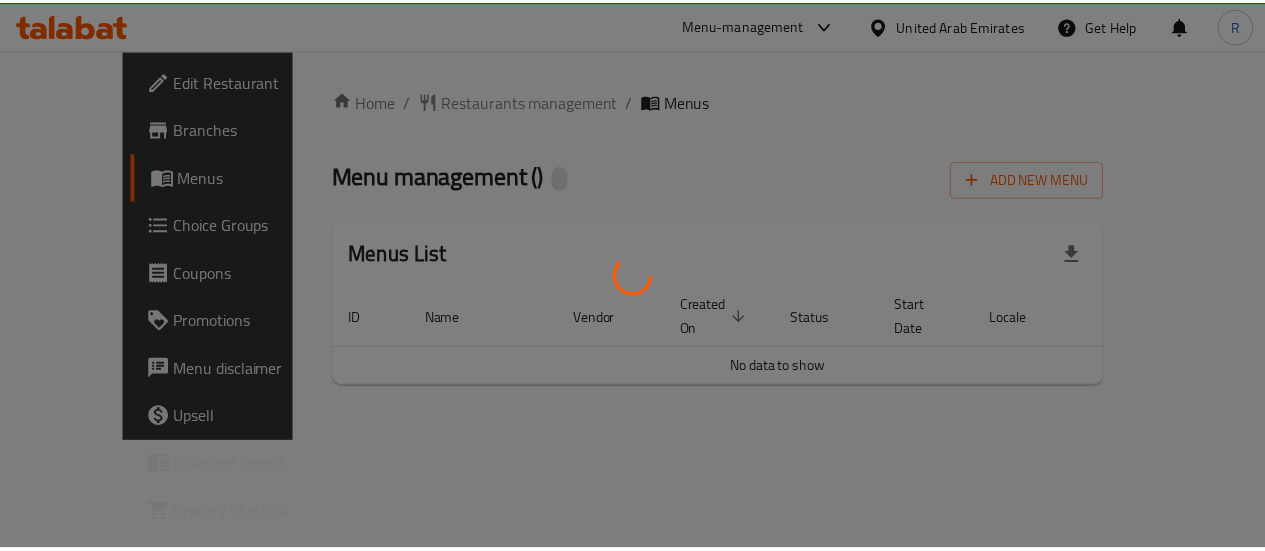 scroll, scrollTop: 0, scrollLeft: 0, axis: both 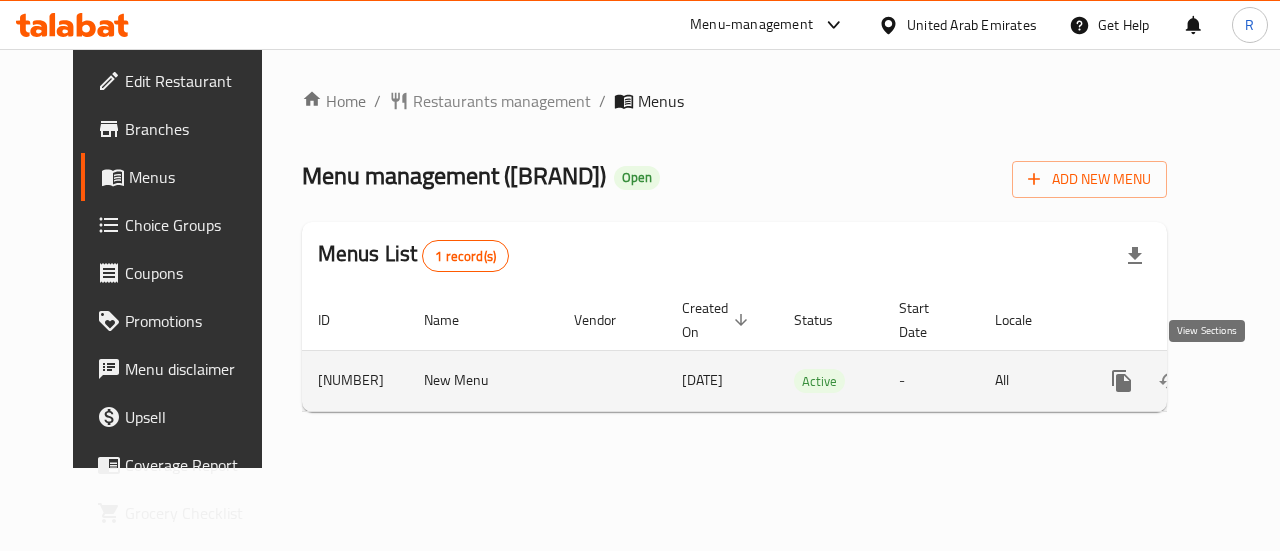 click 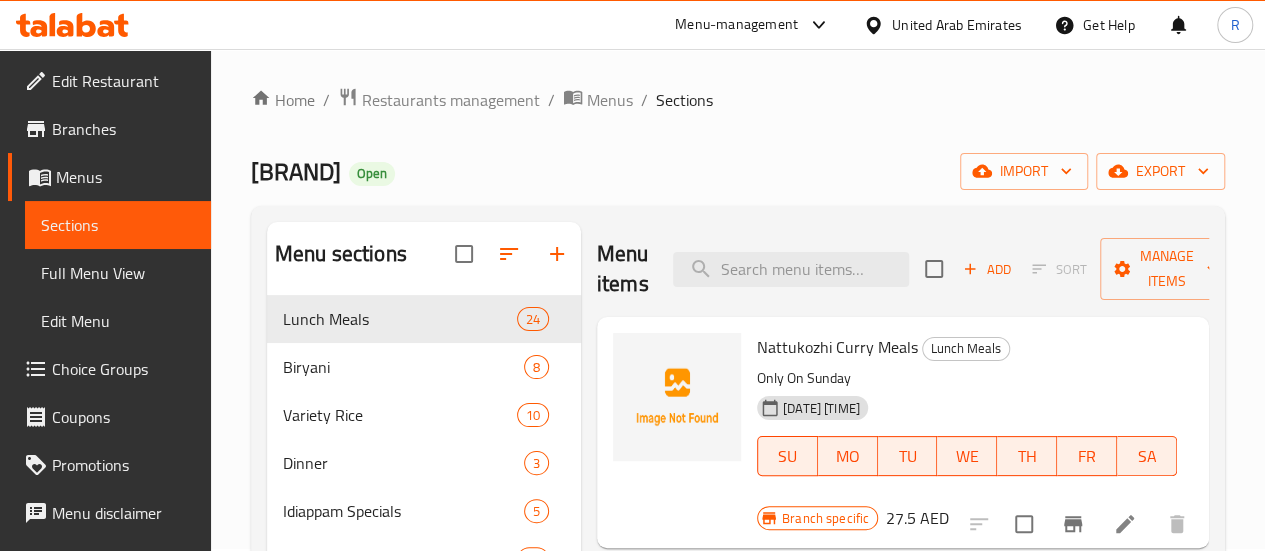 scroll, scrollTop: 0, scrollLeft: 0, axis: both 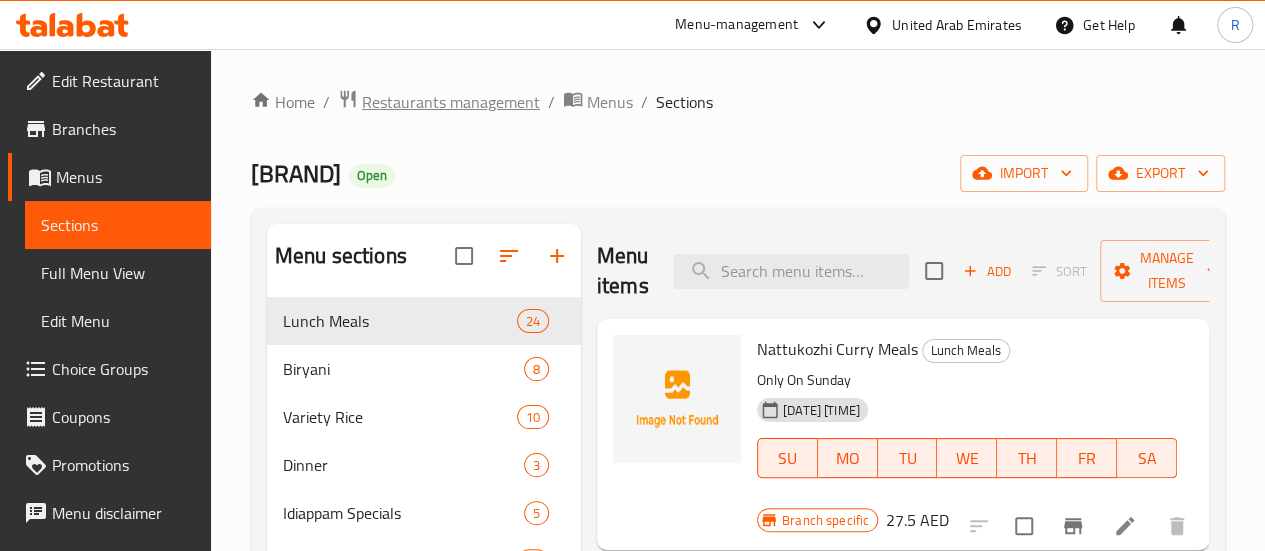 click on "Restaurants management" at bounding box center [451, 102] 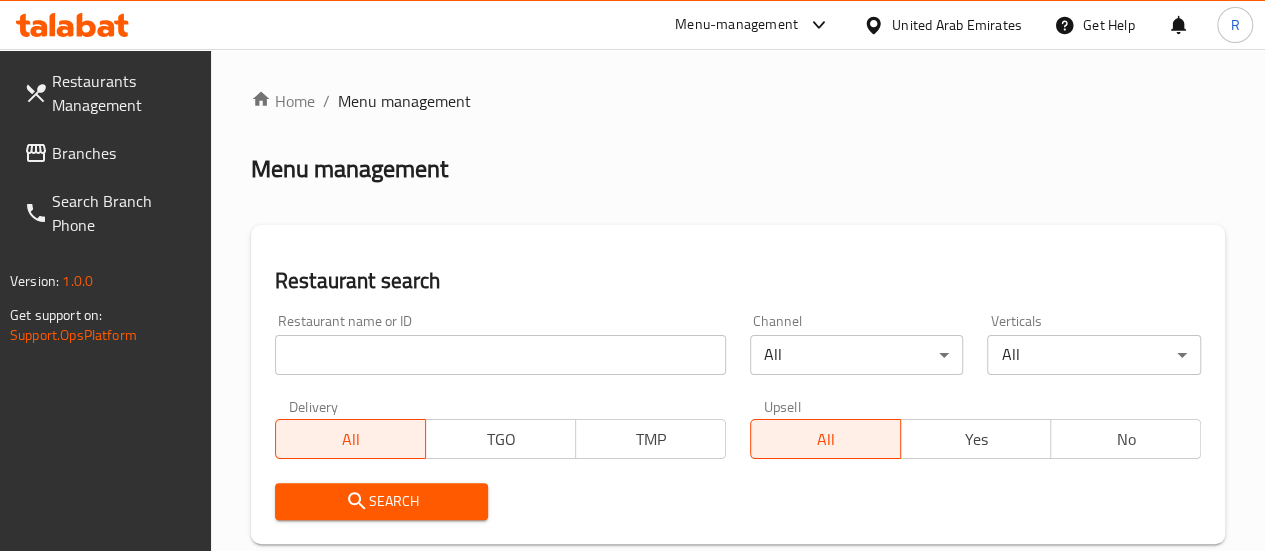 click on "Branches" at bounding box center [123, 153] 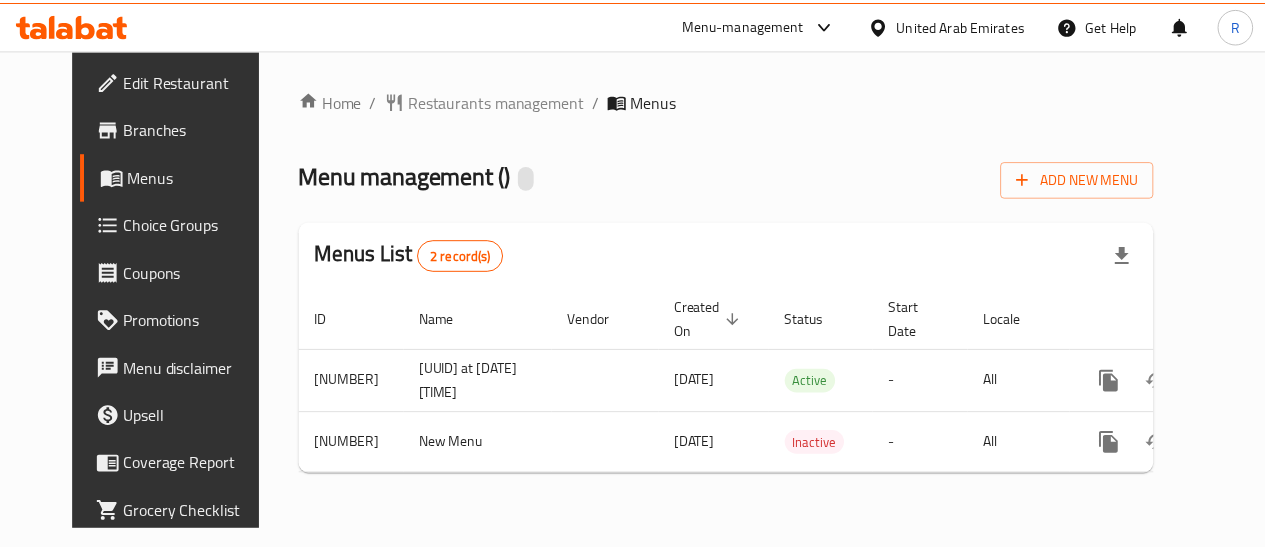 scroll, scrollTop: 0, scrollLeft: 0, axis: both 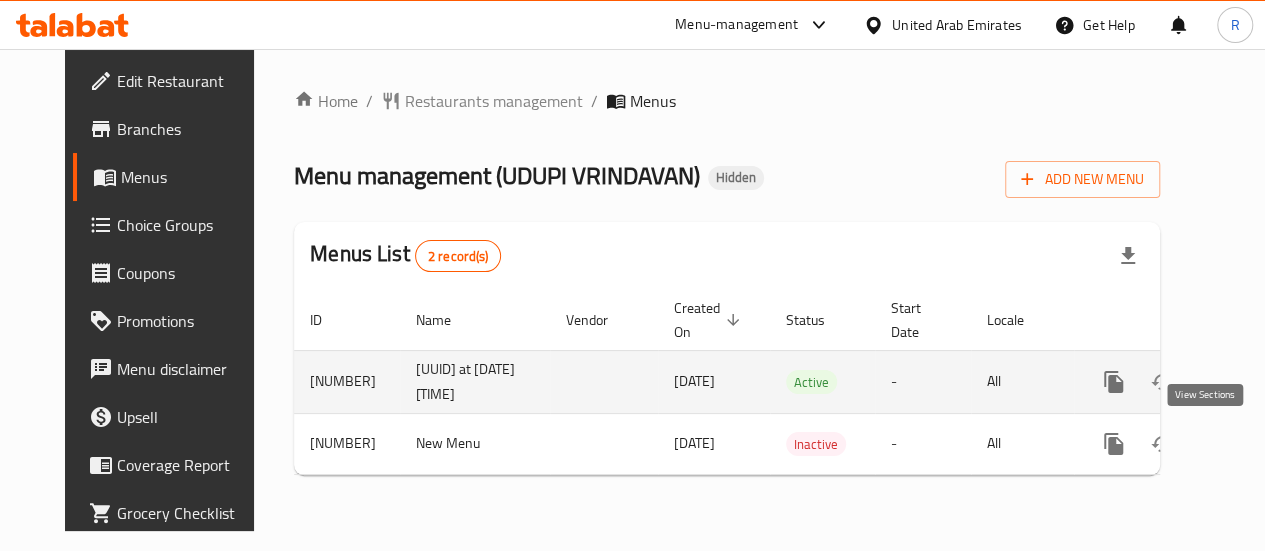 click 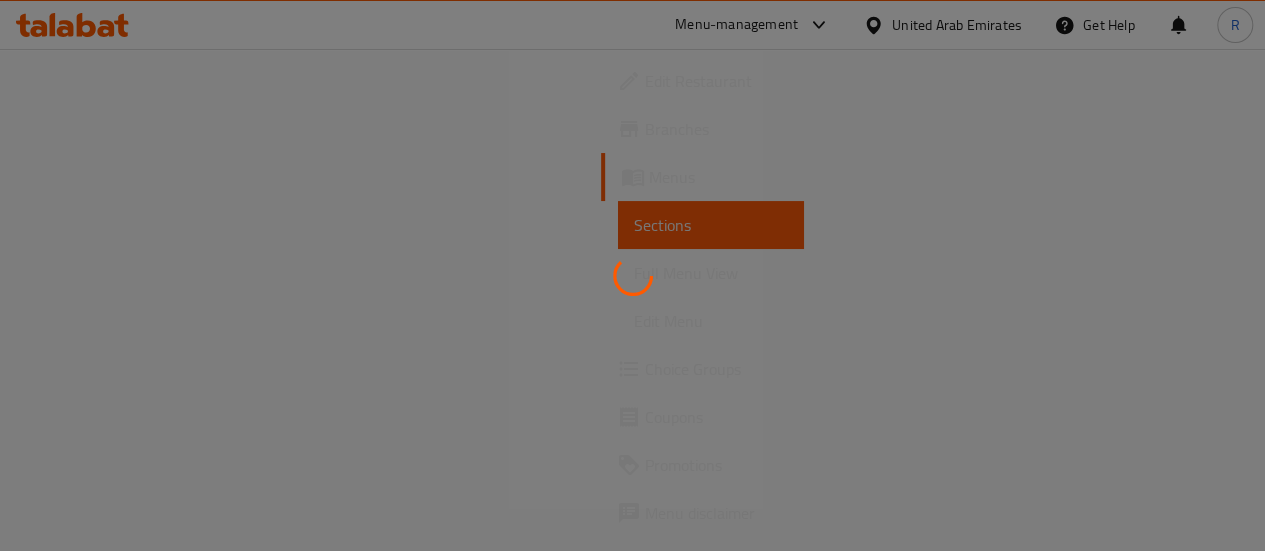 scroll, scrollTop: 0, scrollLeft: 0, axis: both 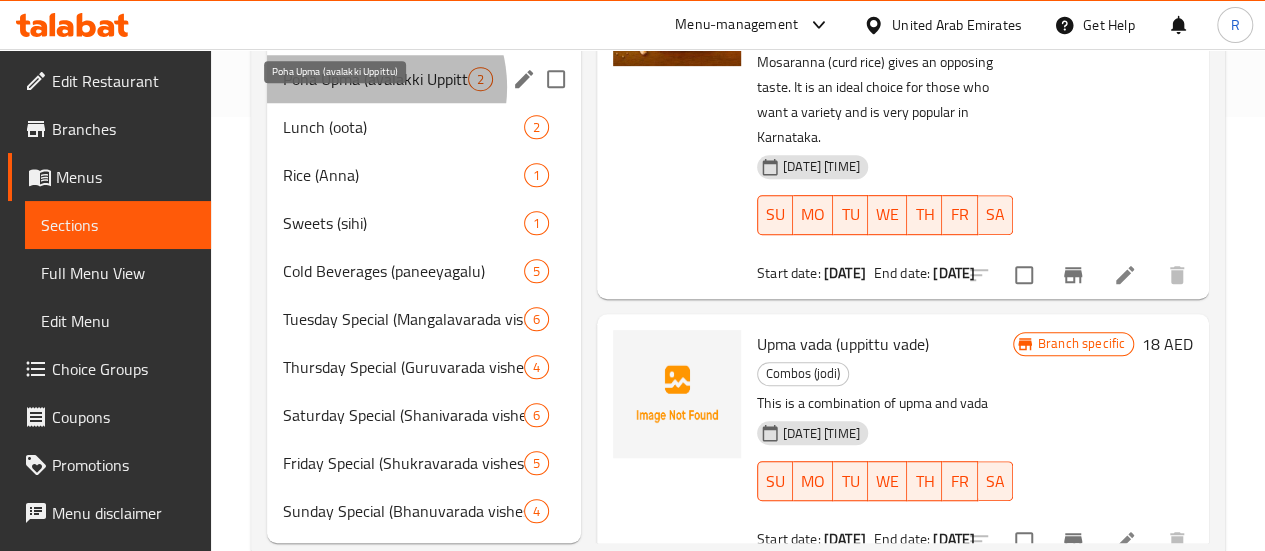 click on "Poha Upma (avalakki Uppittu)" at bounding box center [375, 79] 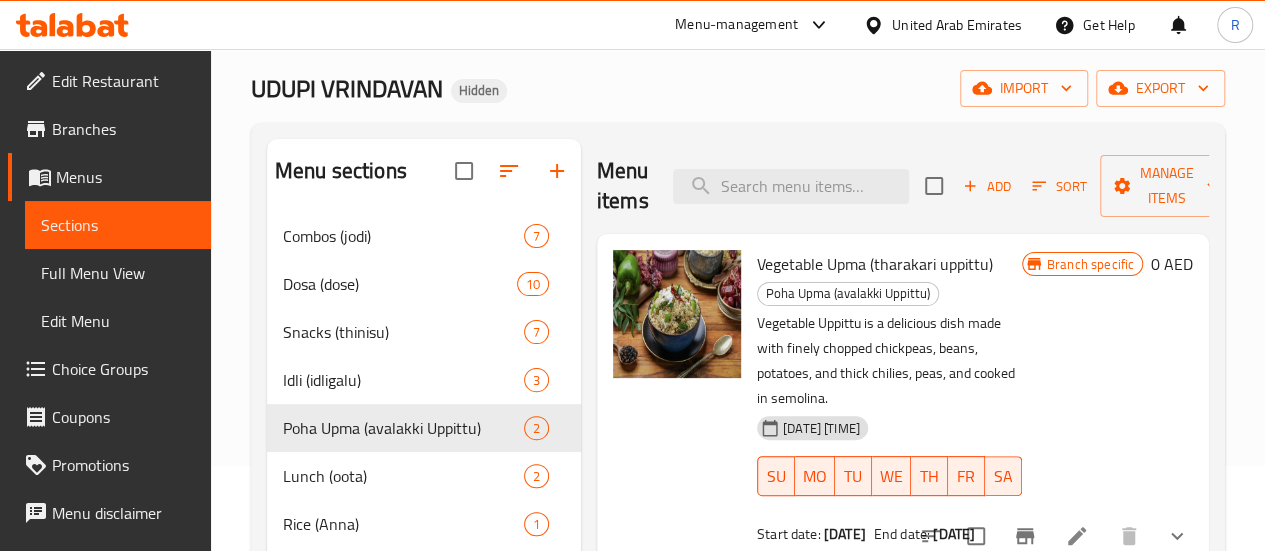 scroll, scrollTop: 89, scrollLeft: 0, axis: vertical 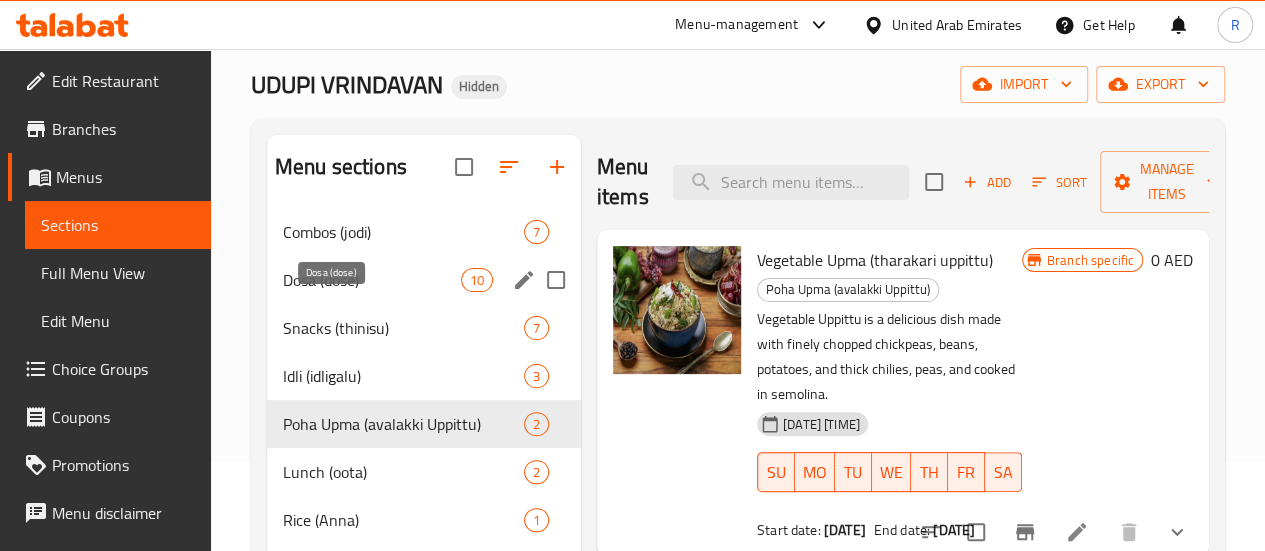 click on "Dosa (dose)" at bounding box center (372, 280) 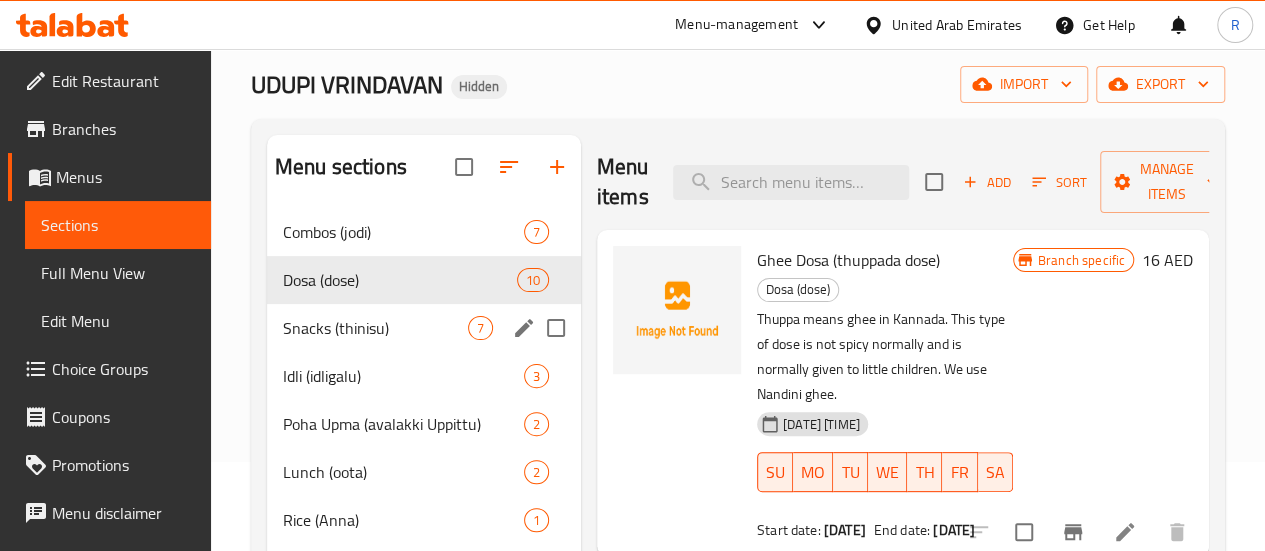 click on "Snacks (thinisu) 7" at bounding box center [424, 328] 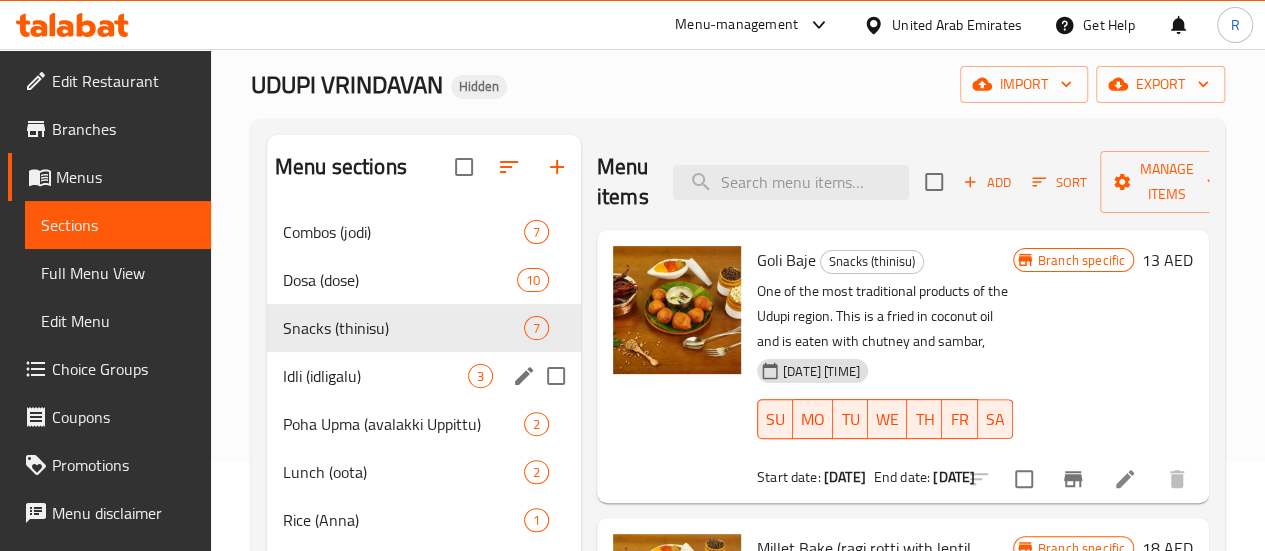 click on "Idli (idligalu) 3" at bounding box center (424, 376) 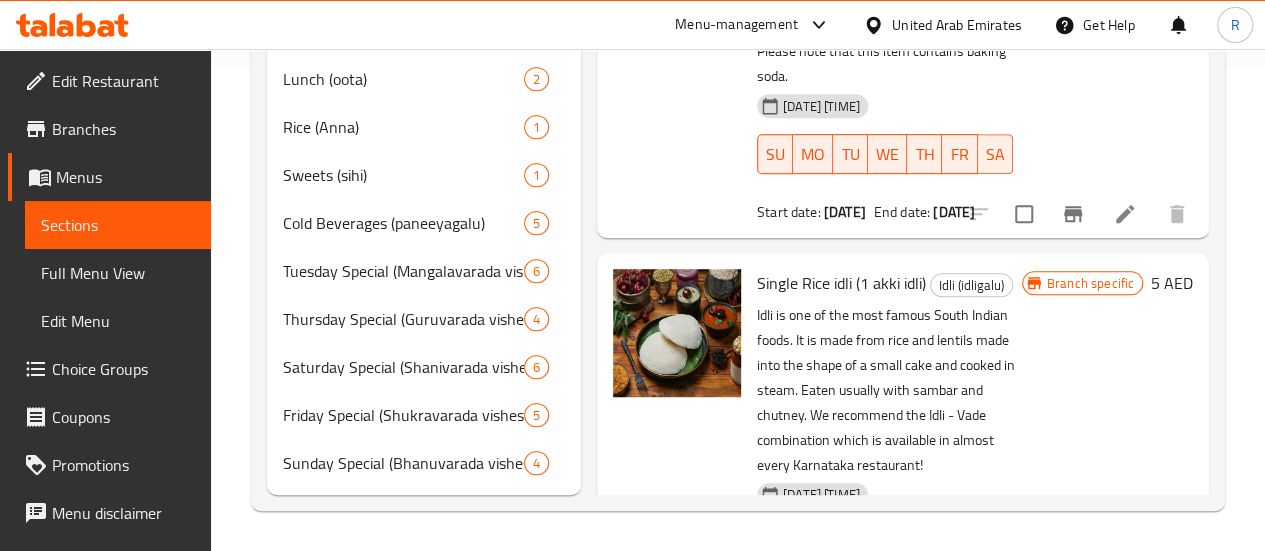 scroll, scrollTop: 511, scrollLeft: 0, axis: vertical 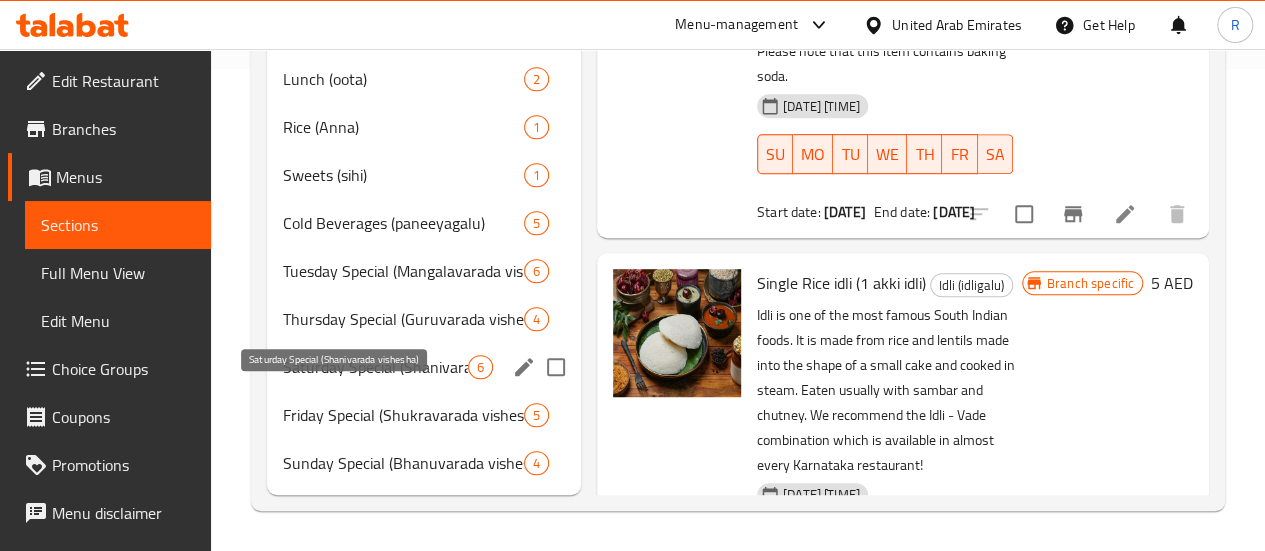 click on "Saturday Special (Shanivarada vishesha)" at bounding box center [375, 367] 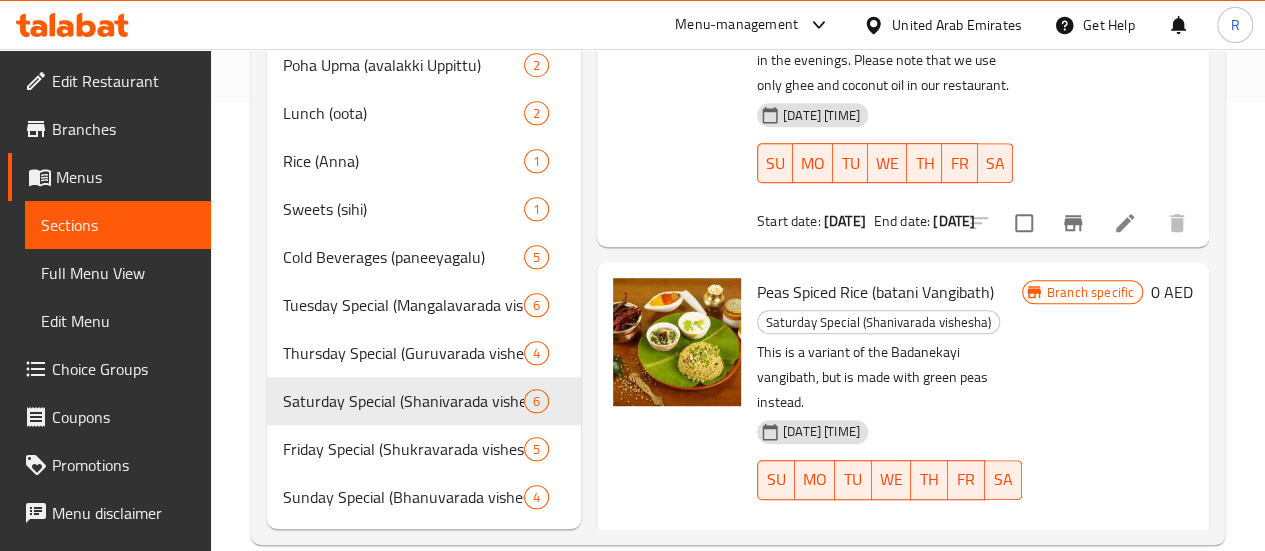 scroll, scrollTop: 511, scrollLeft: 0, axis: vertical 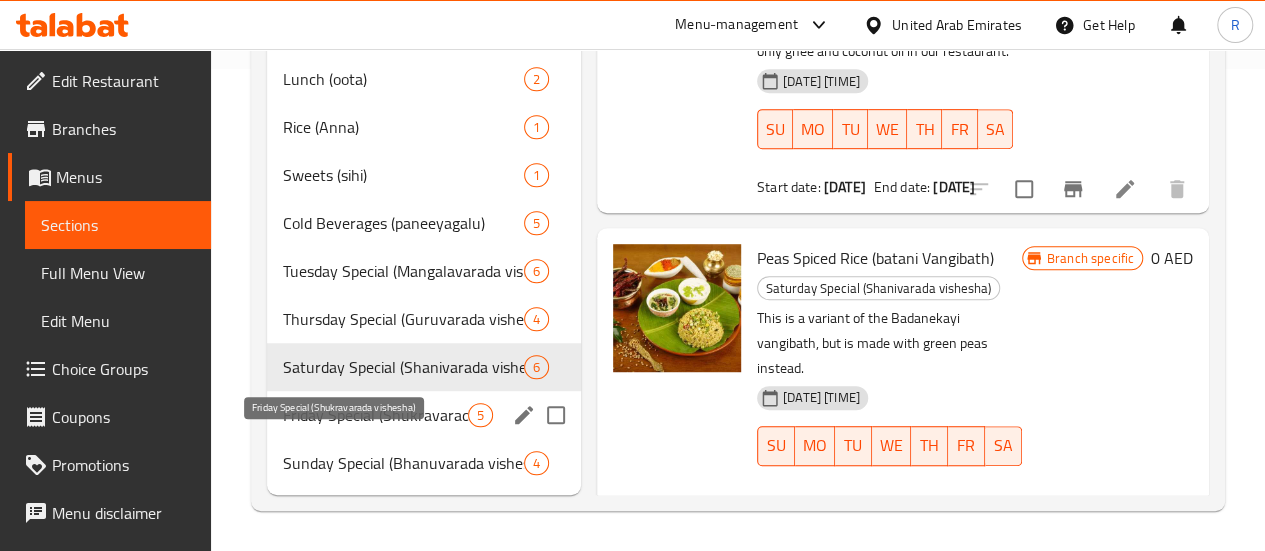 click on "Friday Special (Shukravarada vishesha)" at bounding box center (375, 415) 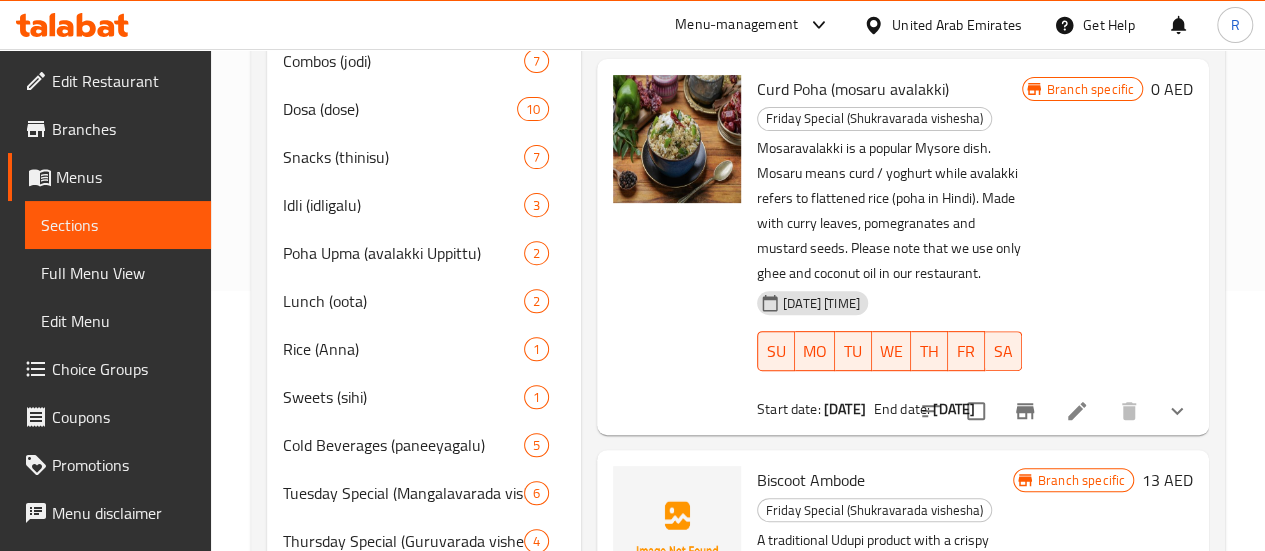 scroll, scrollTop: 511, scrollLeft: 0, axis: vertical 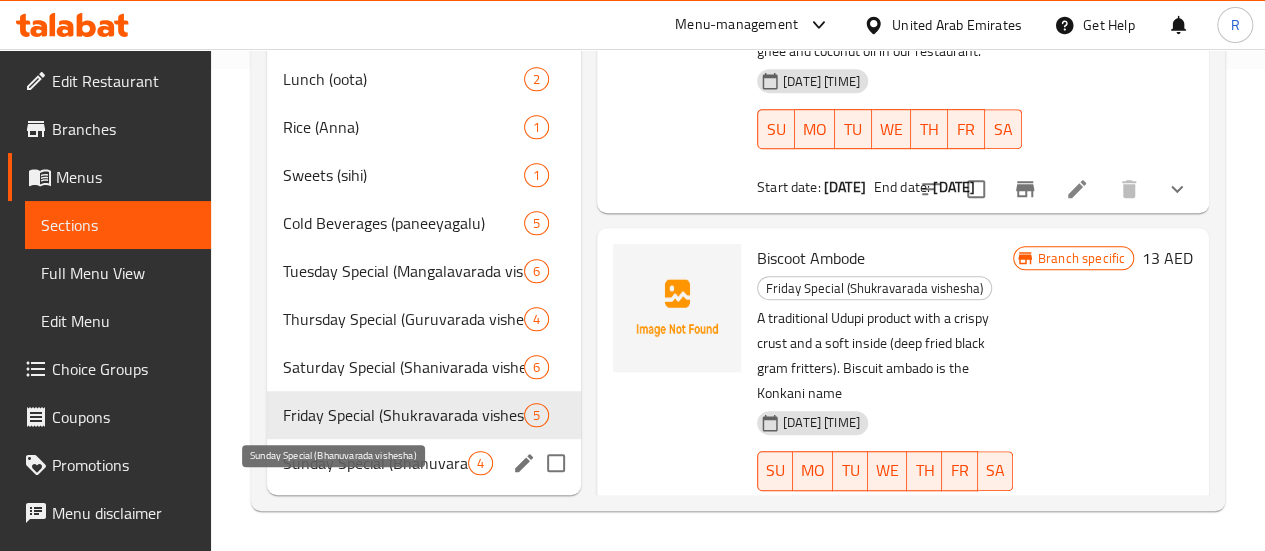 click on "Sunday Special (Bhanuvarada vishesha)" at bounding box center (375, 463) 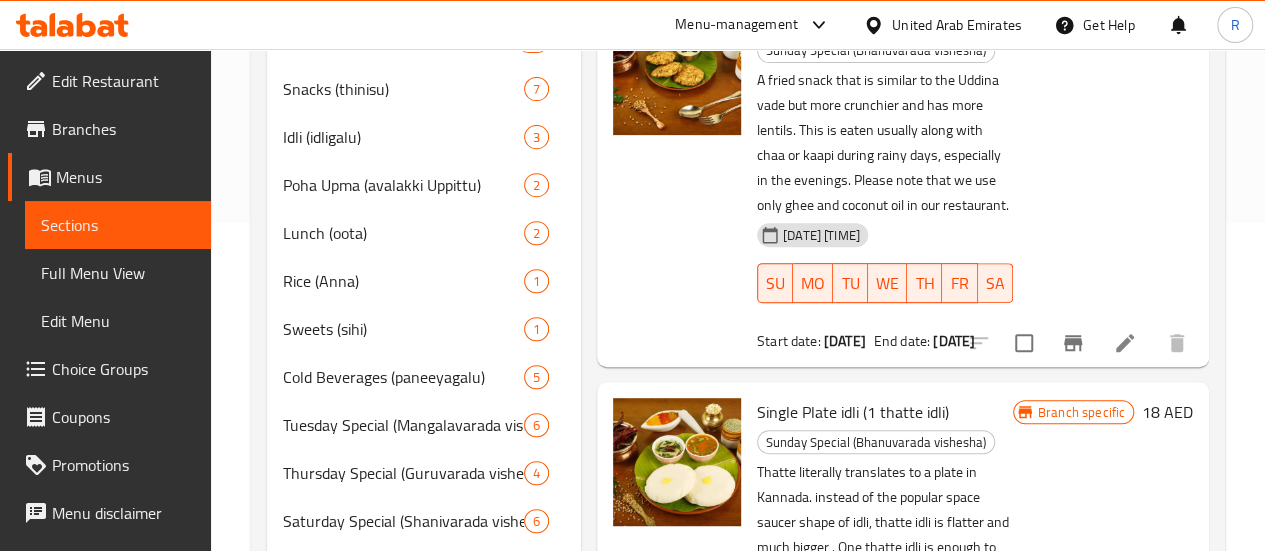 scroll, scrollTop: 0, scrollLeft: 0, axis: both 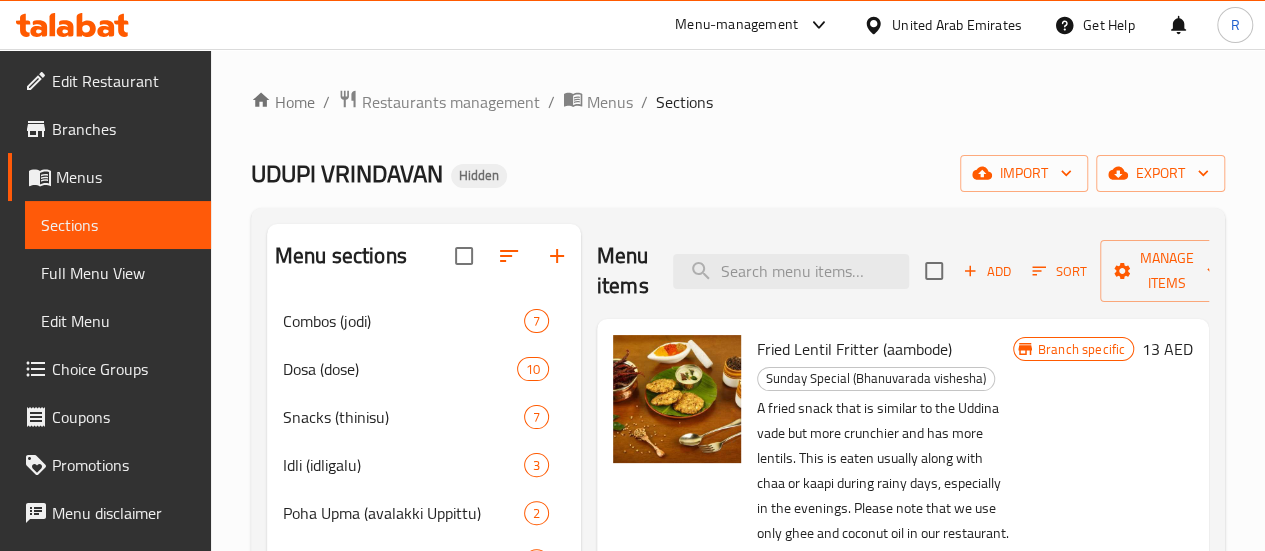 click 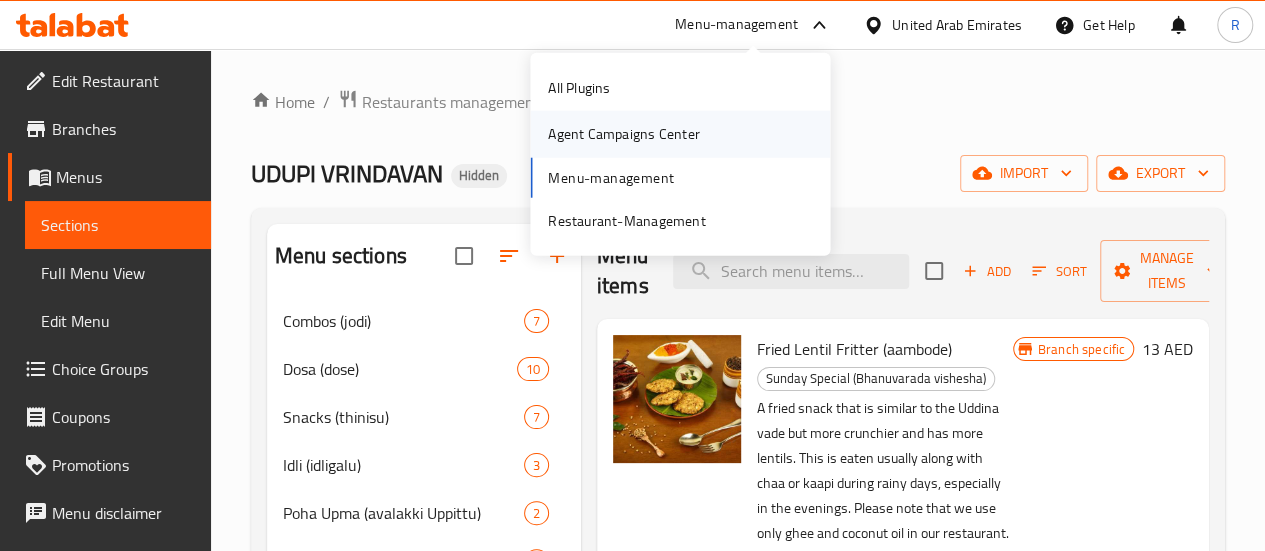 click on "Agent Campaigns Center" at bounding box center (623, 134) 